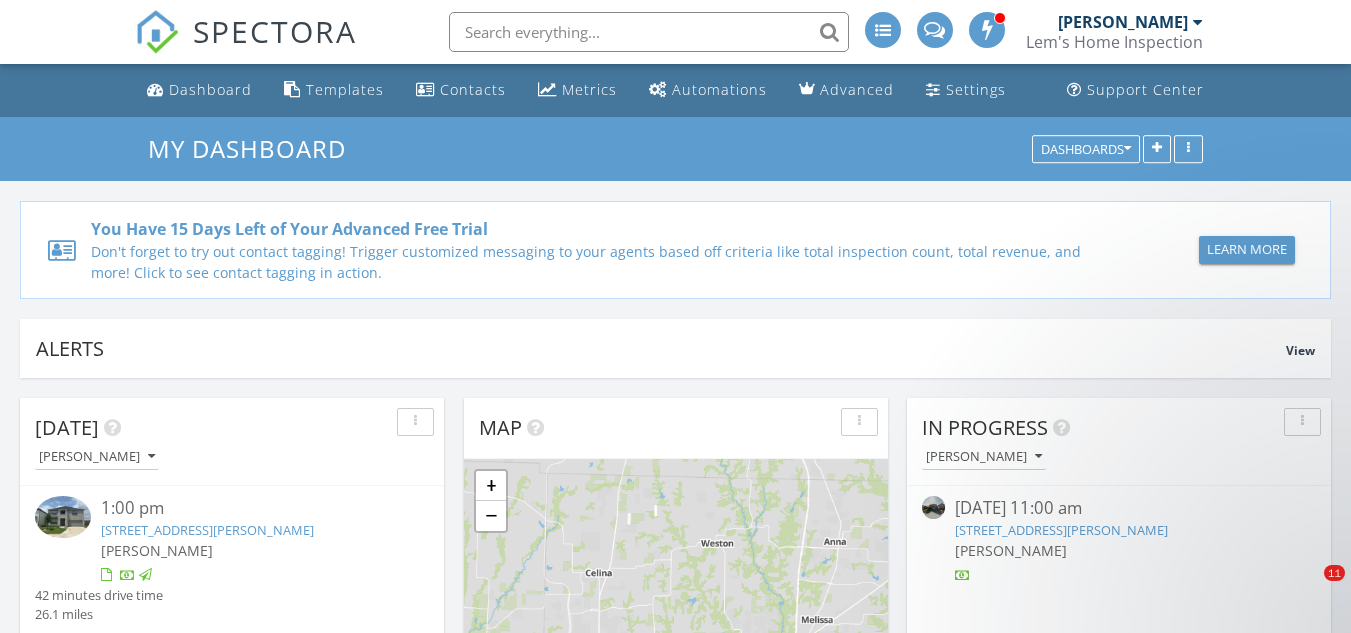 scroll, scrollTop: 300, scrollLeft: 0, axis: vertical 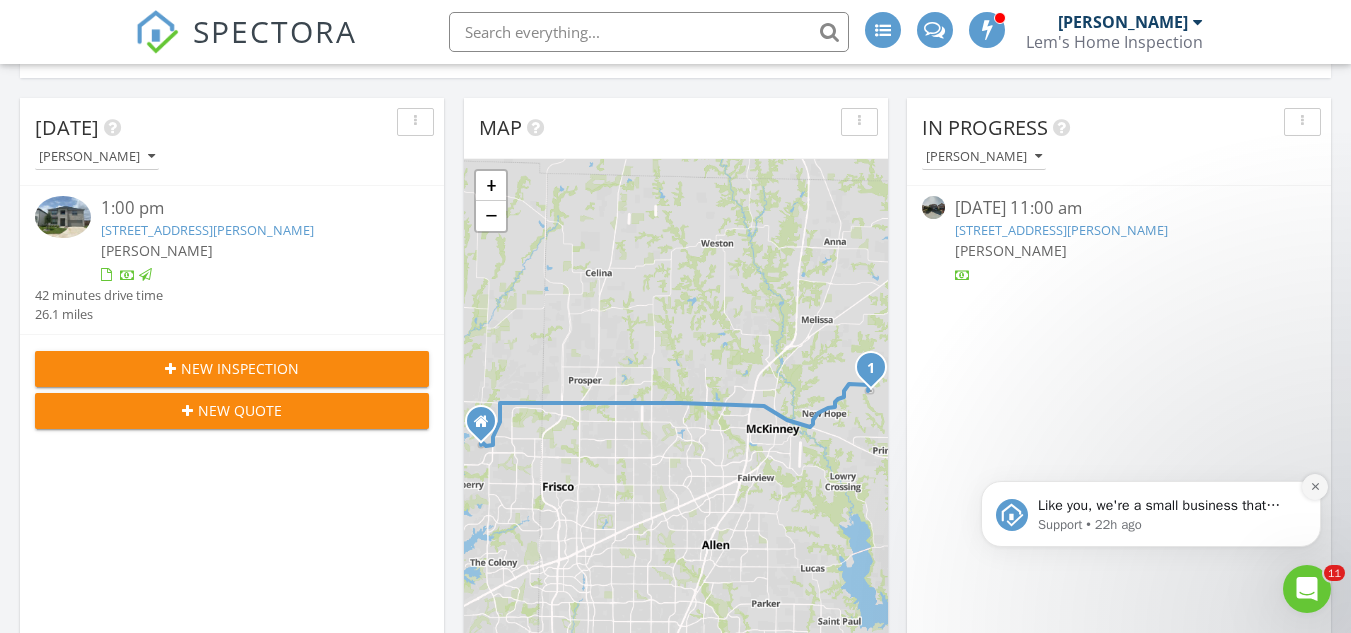 click 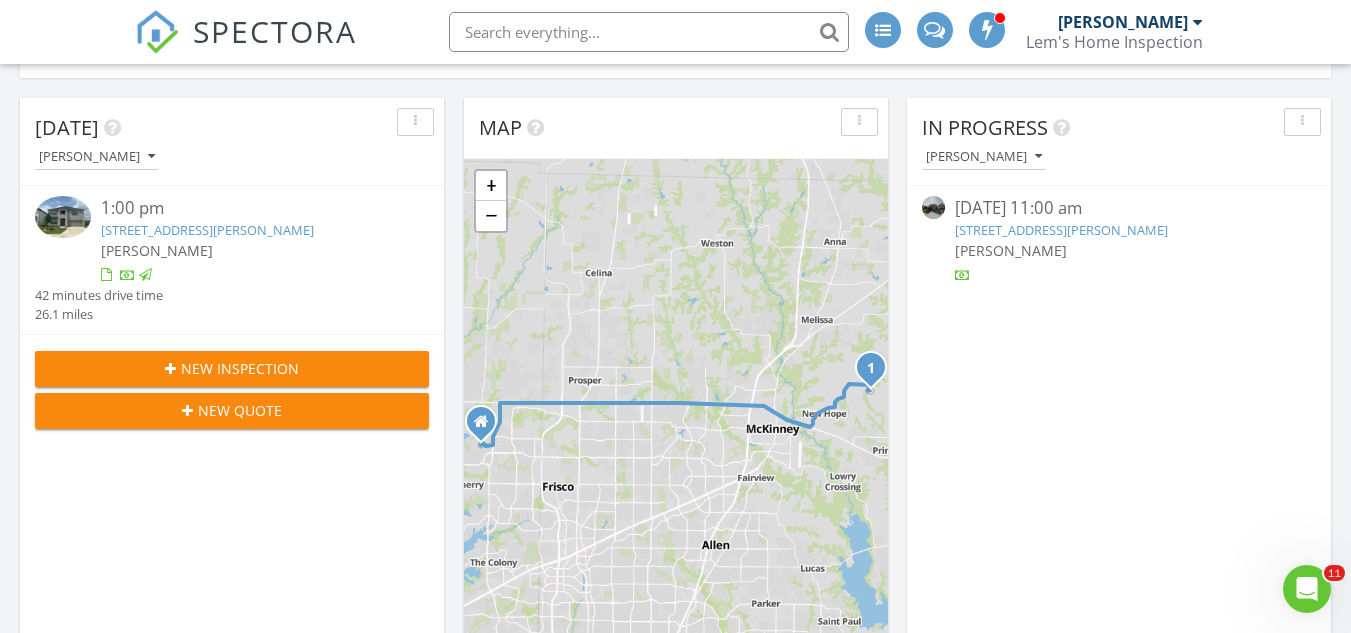 click on "13104 Spinning Glen St, Euless, TX 76040" at bounding box center [1061, 230] 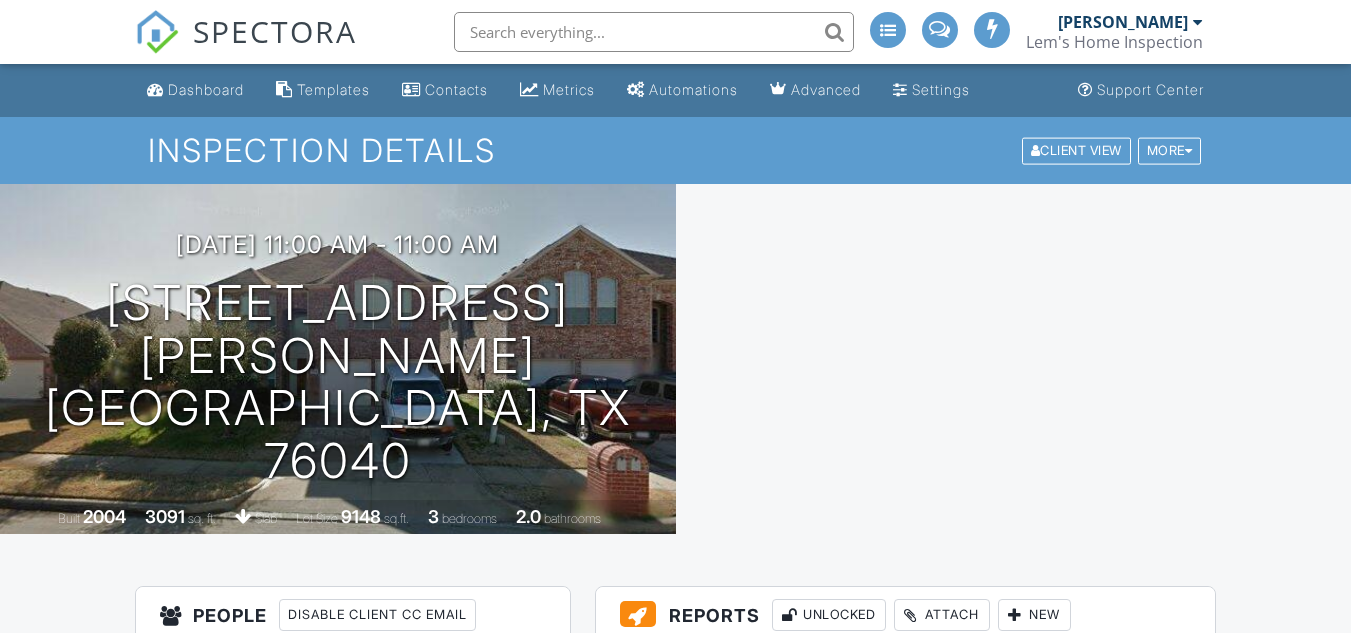 scroll, scrollTop: 400, scrollLeft: 0, axis: vertical 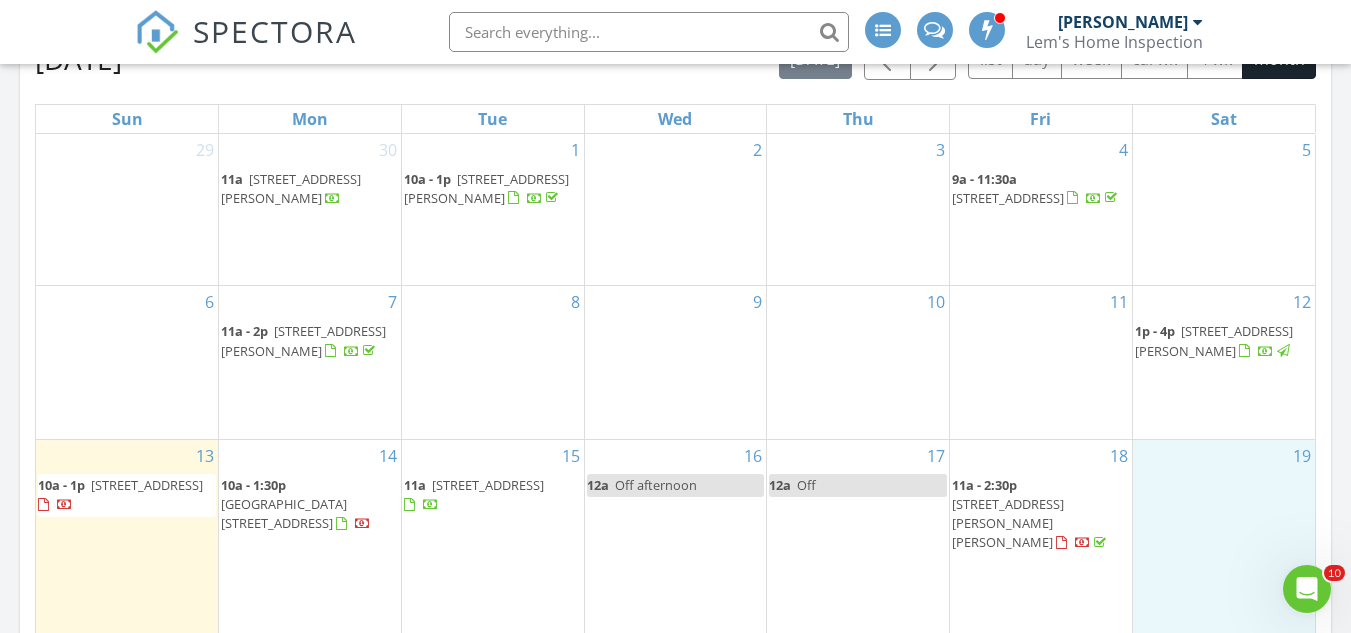 click on "19" at bounding box center (1224, 553) 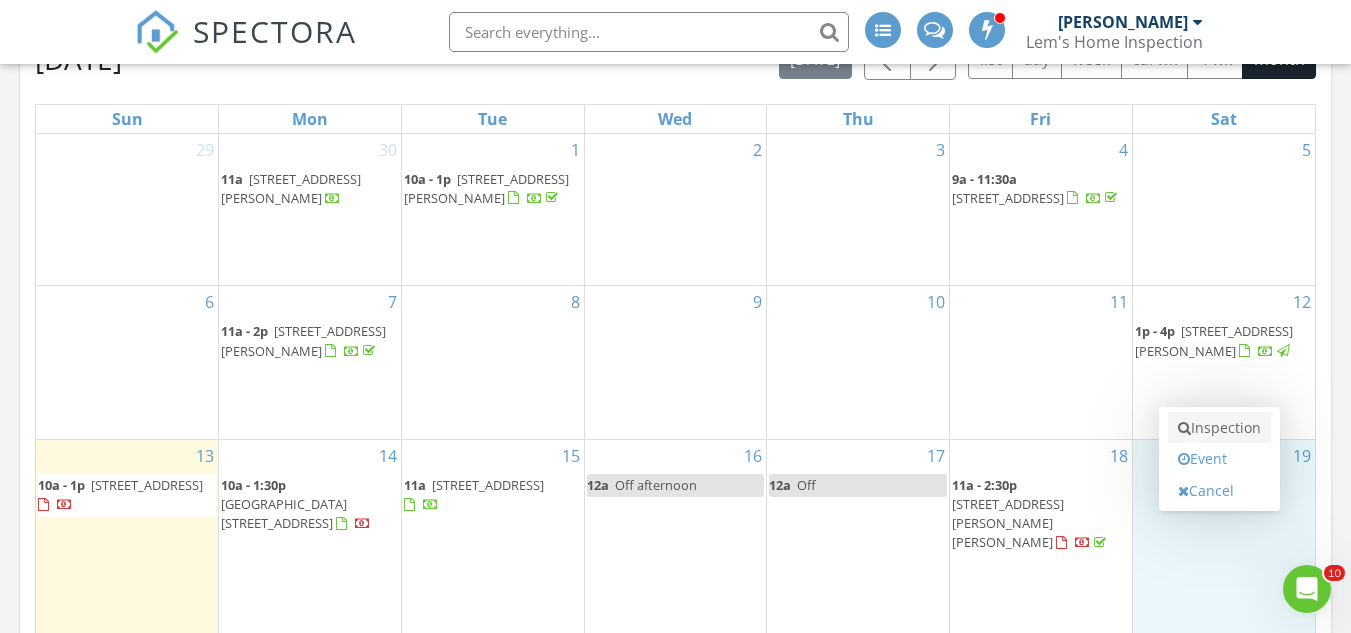 click on "Inspection" at bounding box center (1219, 428) 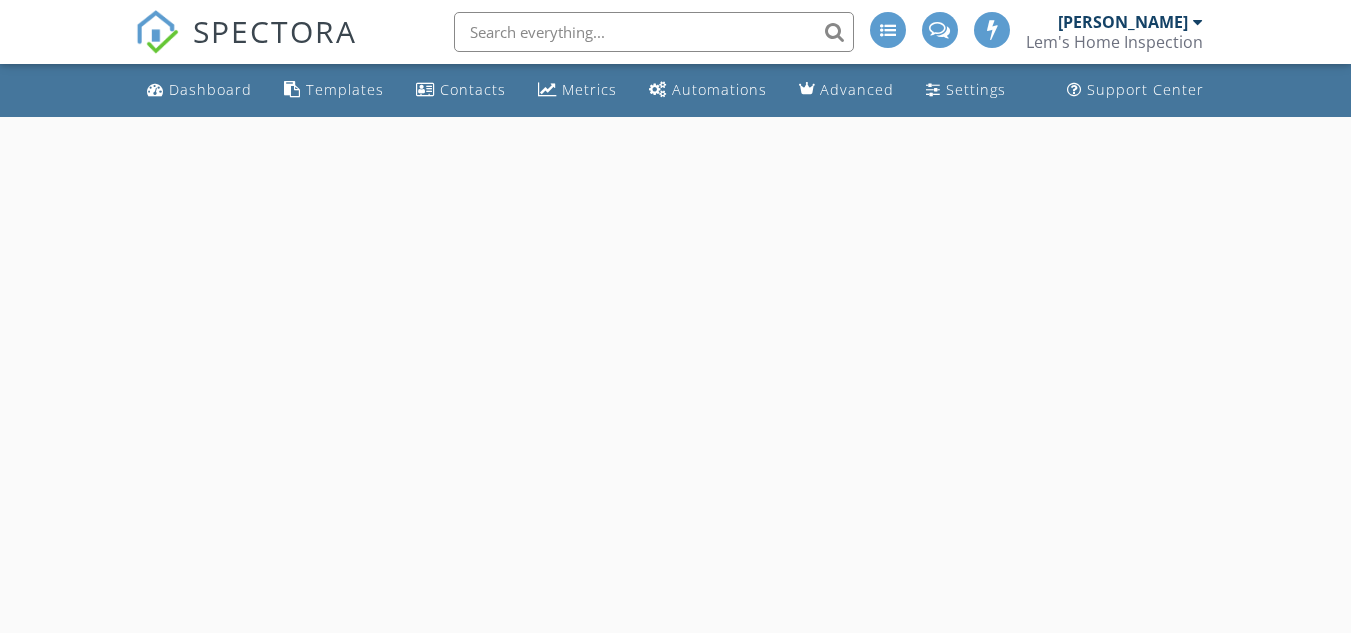 scroll, scrollTop: 0, scrollLeft: 0, axis: both 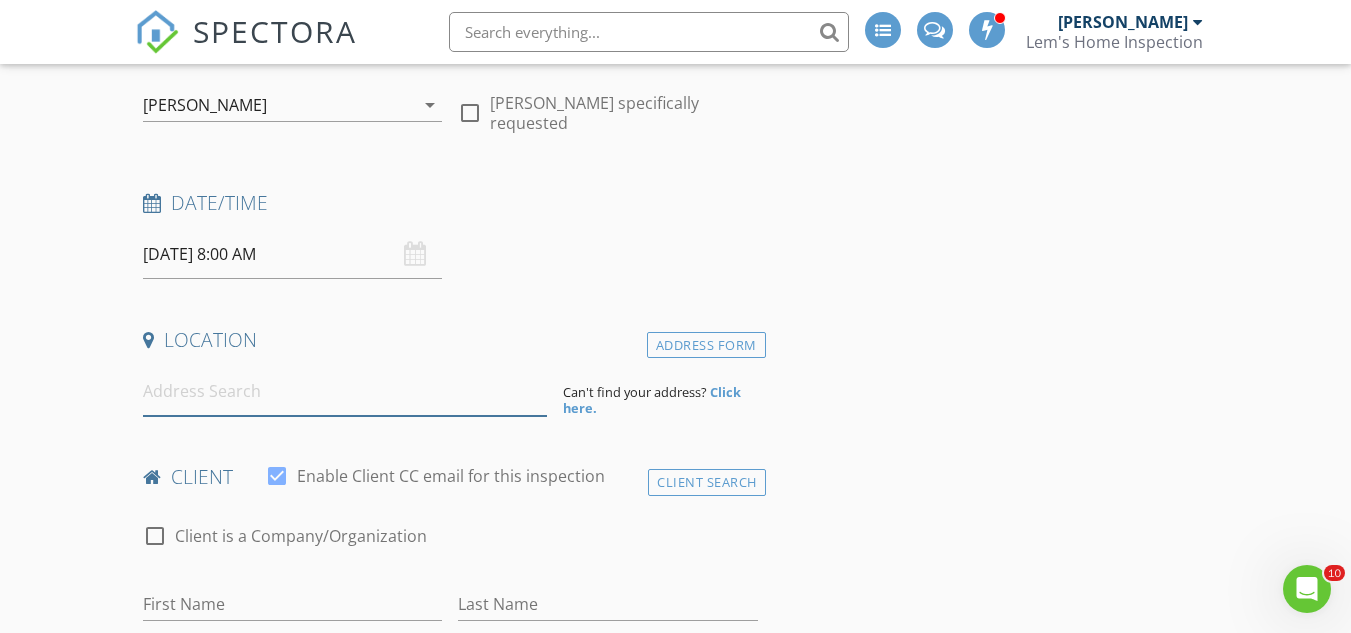 click at bounding box center [345, 391] 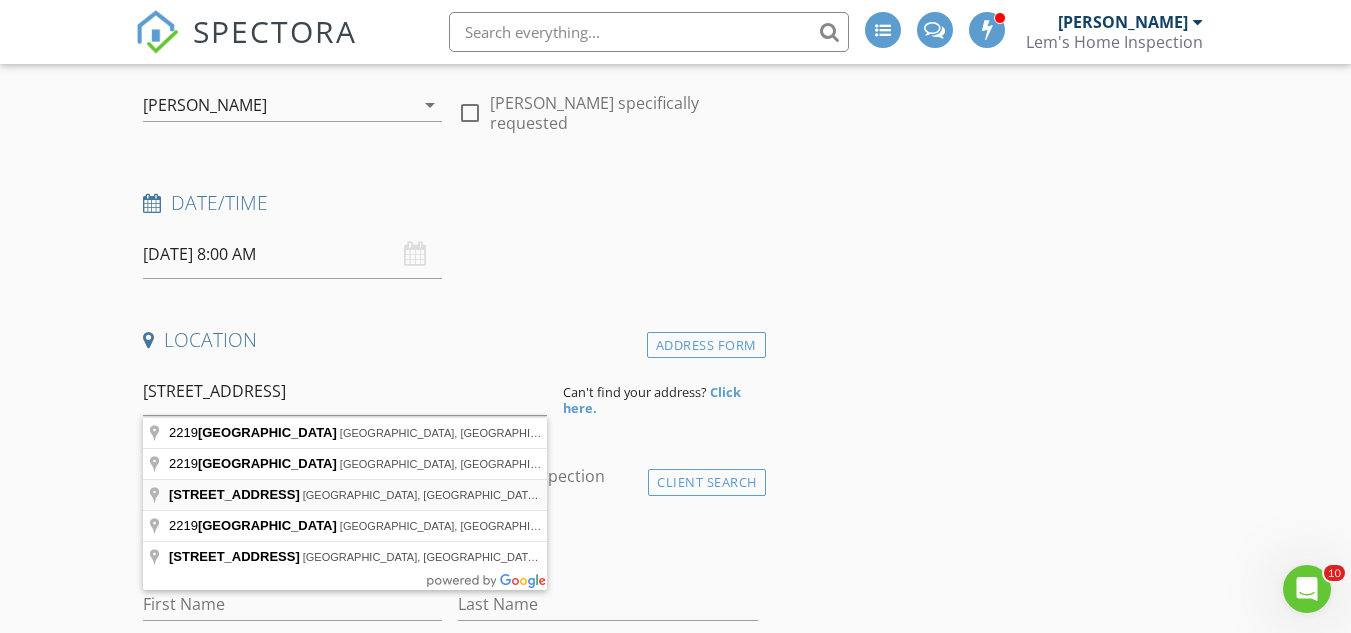 type on "2219 Lone Star Lane, Seagoville, TX, USA" 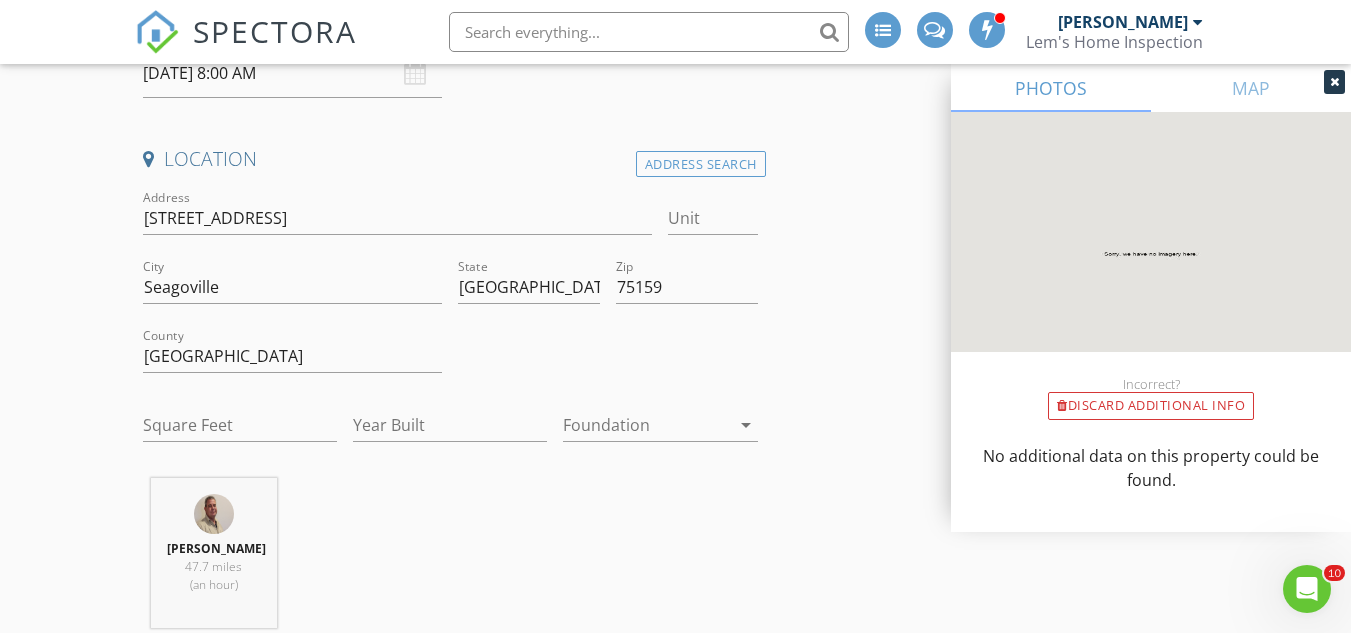 scroll, scrollTop: 400, scrollLeft: 0, axis: vertical 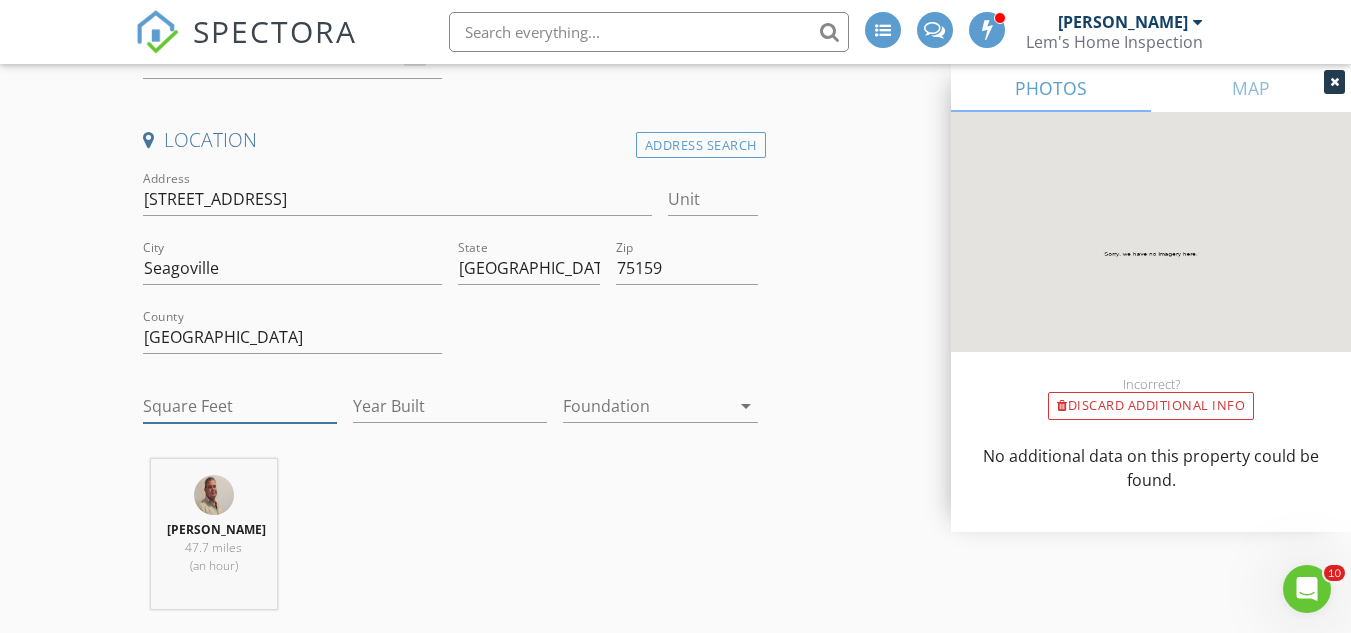 click on "Square Feet" at bounding box center [240, 406] 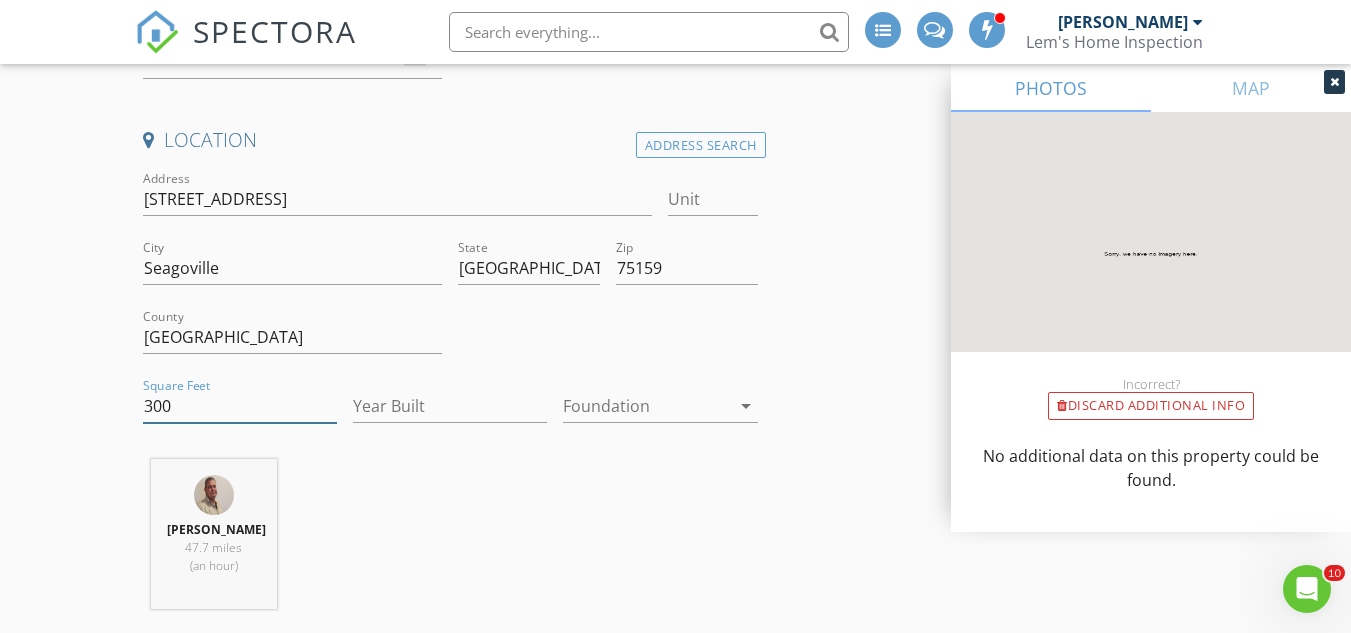 type on "3000" 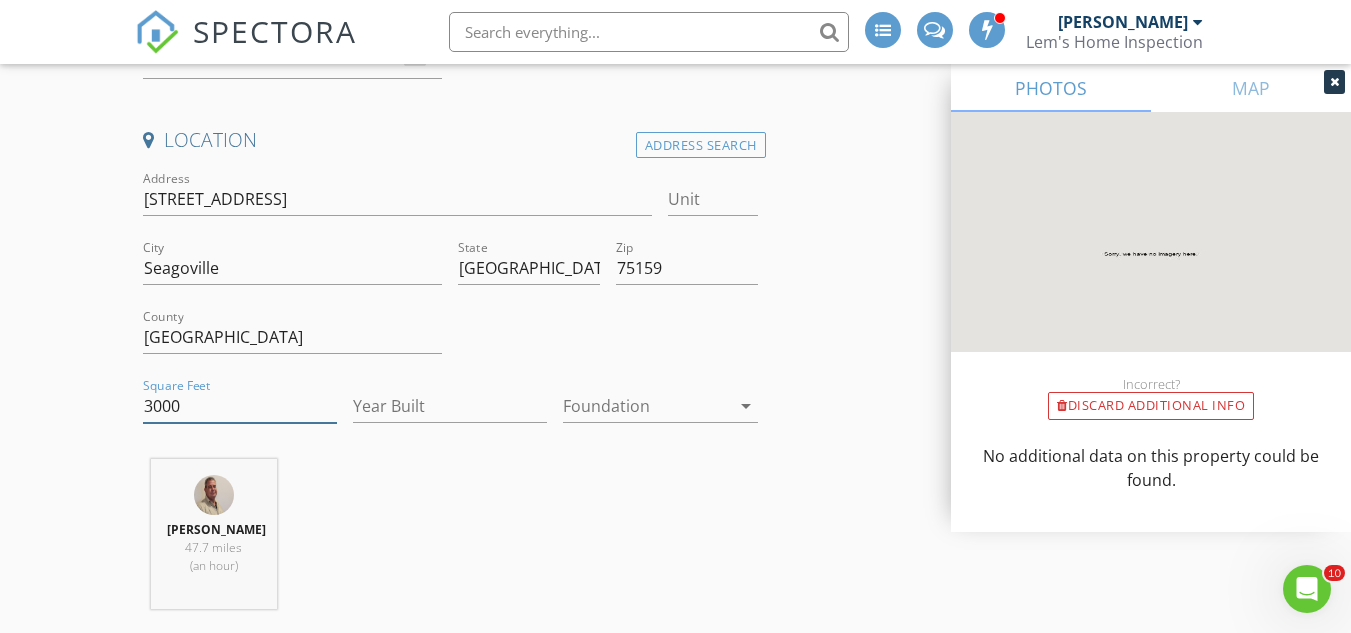 type 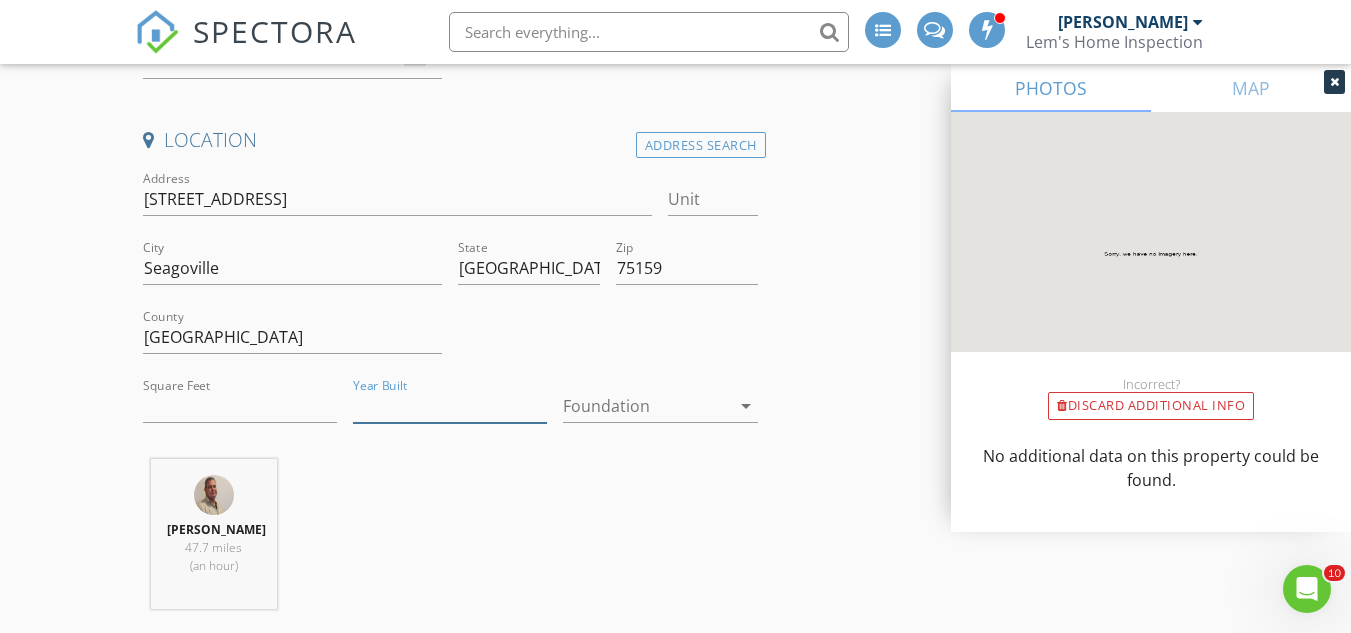 click on "Year Built" at bounding box center (450, 406) 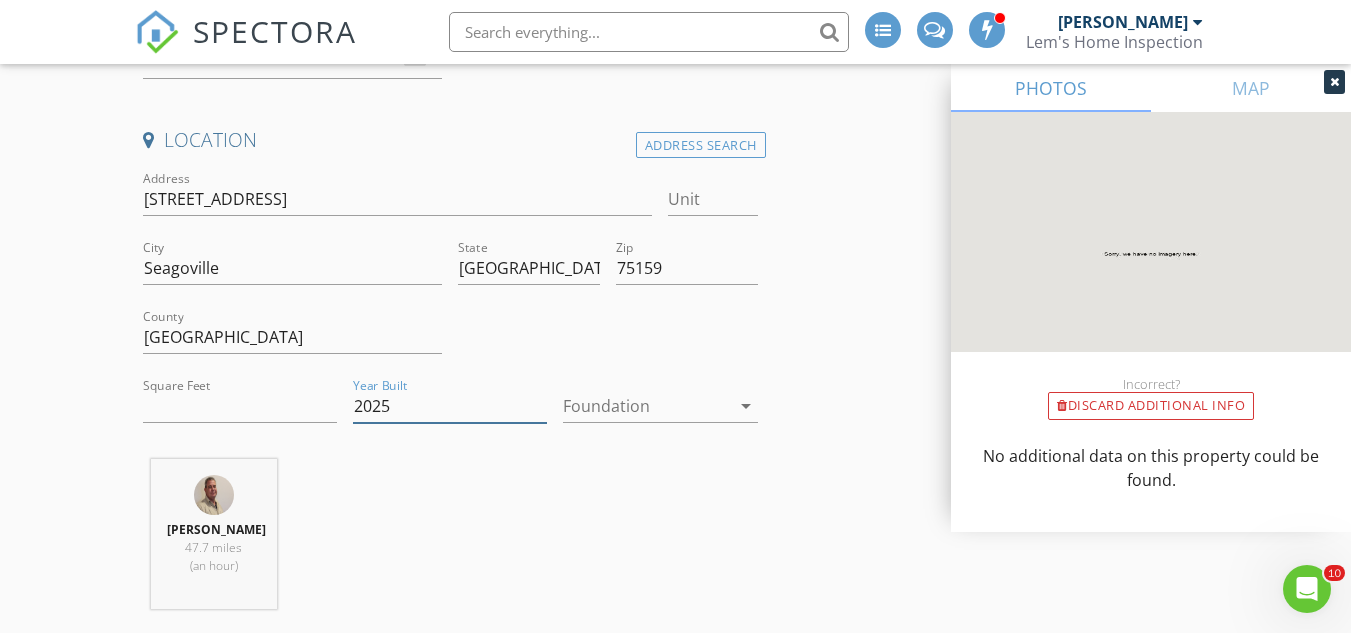 type on "2025" 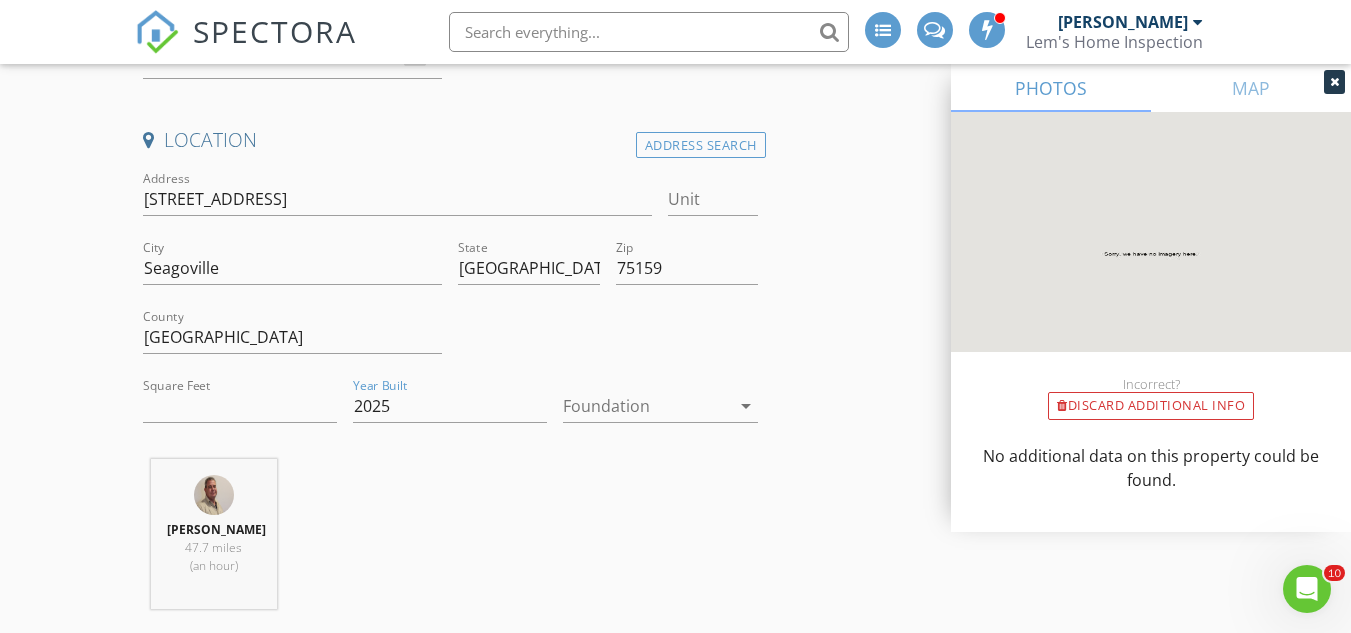 click on "arrow_drop_down" at bounding box center [746, 406] 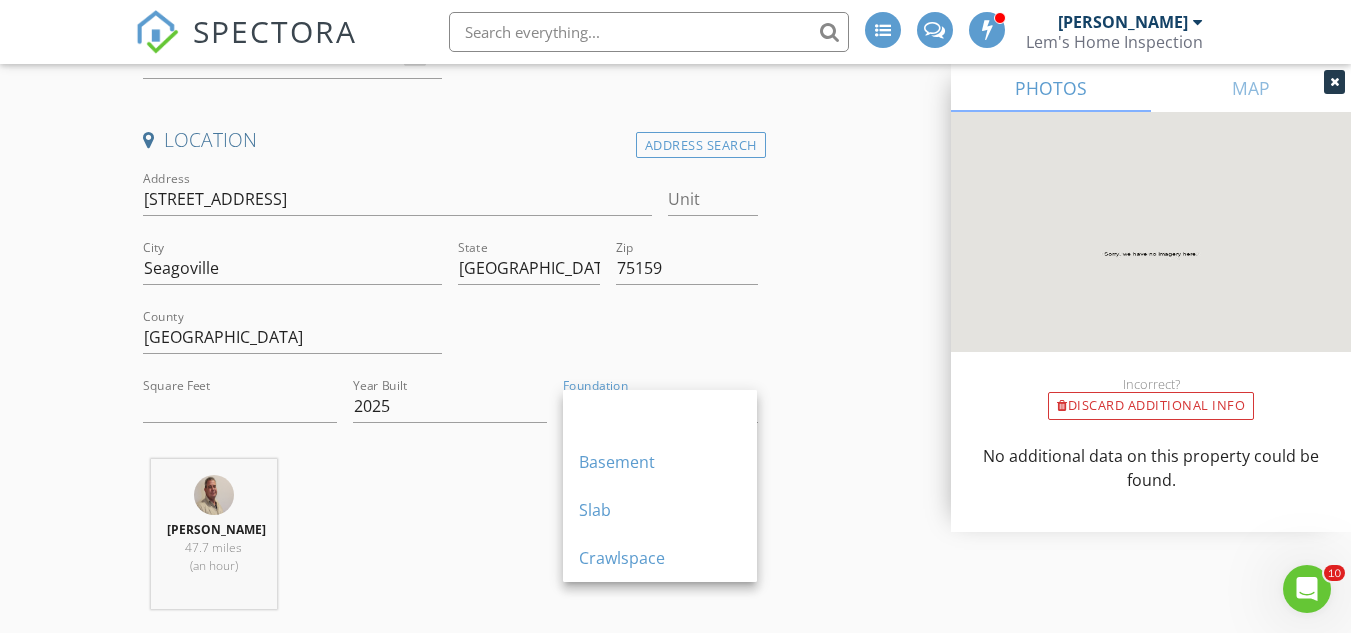 click on "Slab" at bounding box center [660, 510] 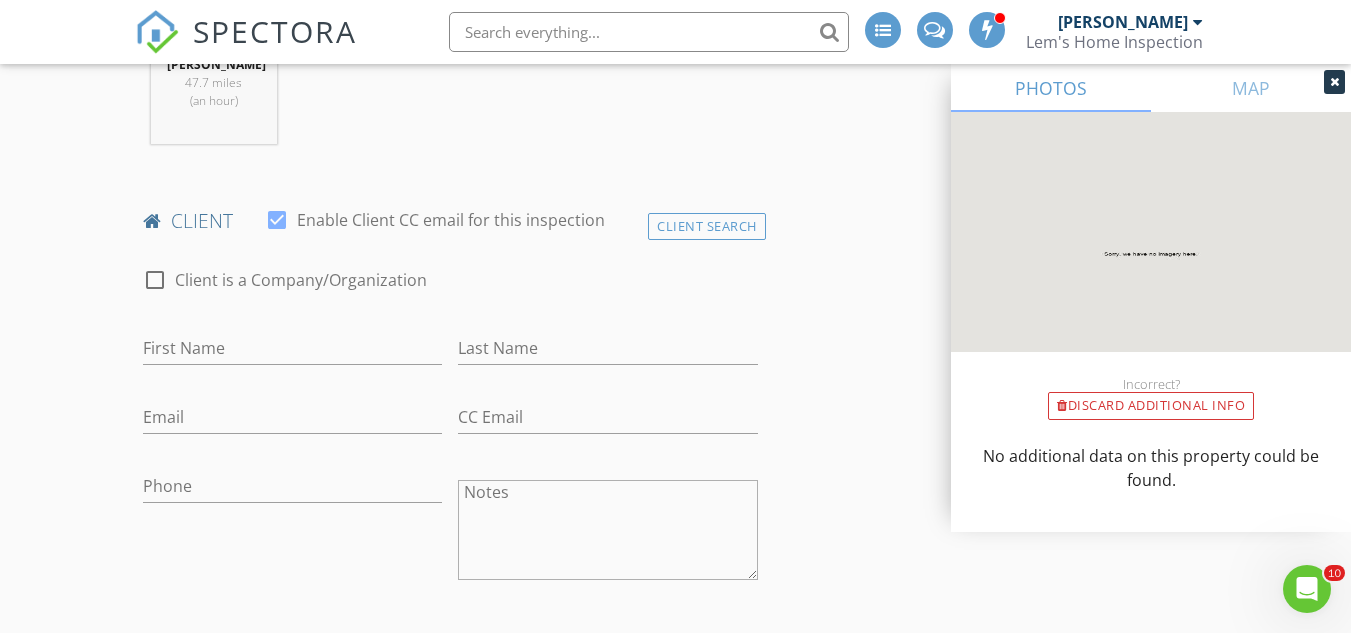 scroll, scrollTop: 900, scrollLeft: 0, axis: vertical 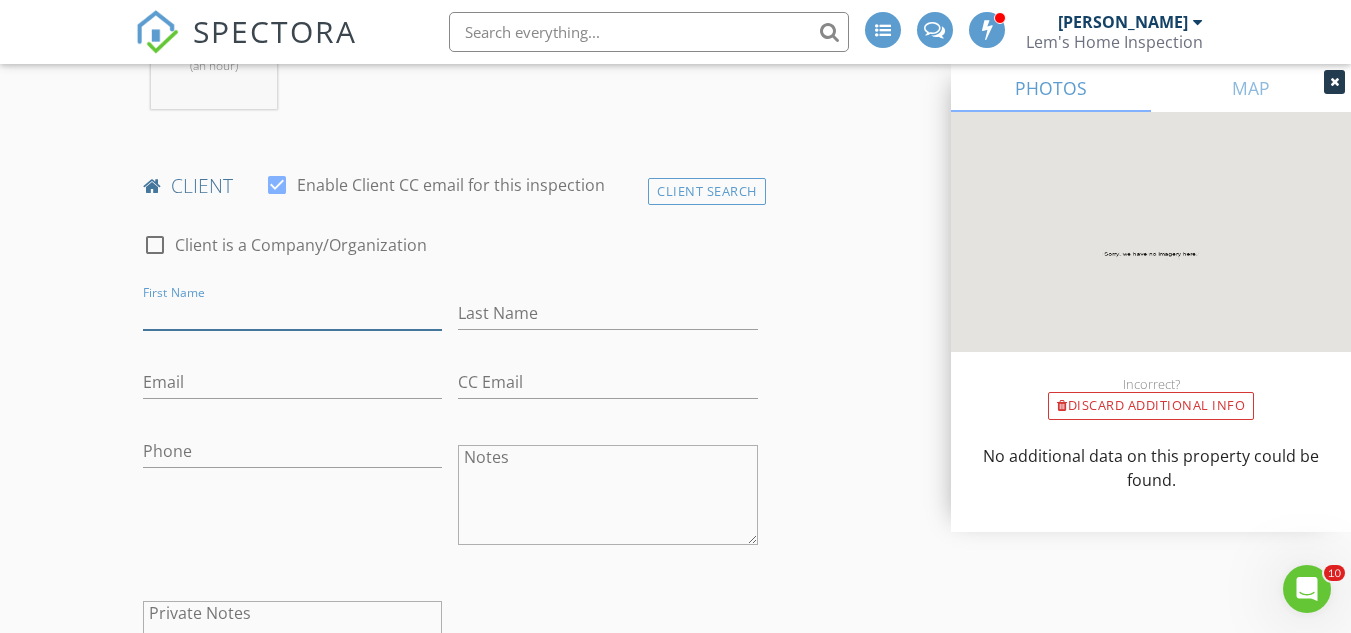 click on "First Name" at bounding box center [292, 313] 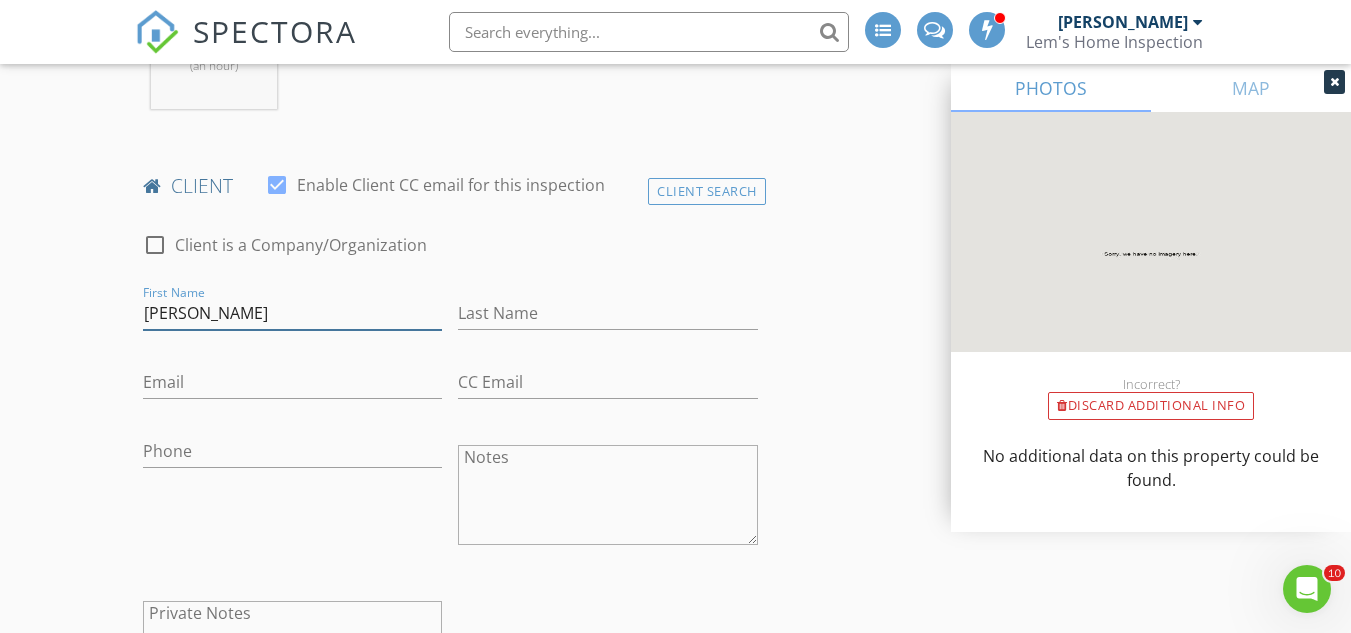 type on "[PERSON_NAME]" 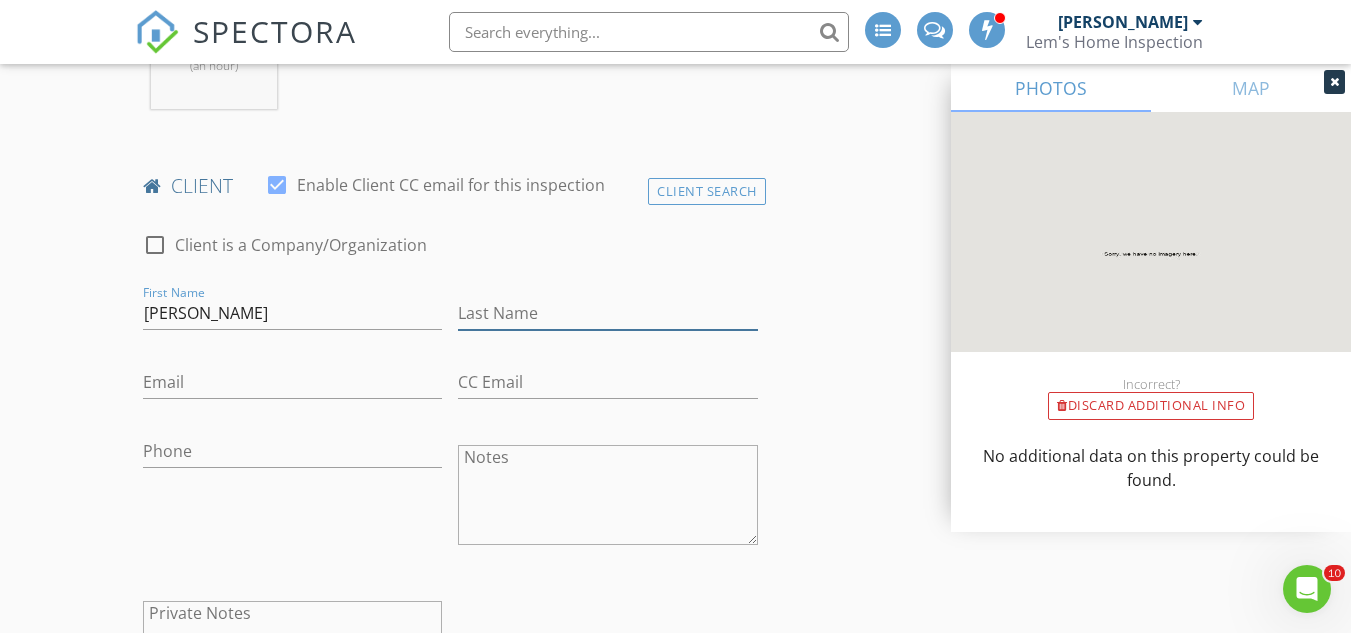 click on "Last Name" at bounding box center (607, 313) 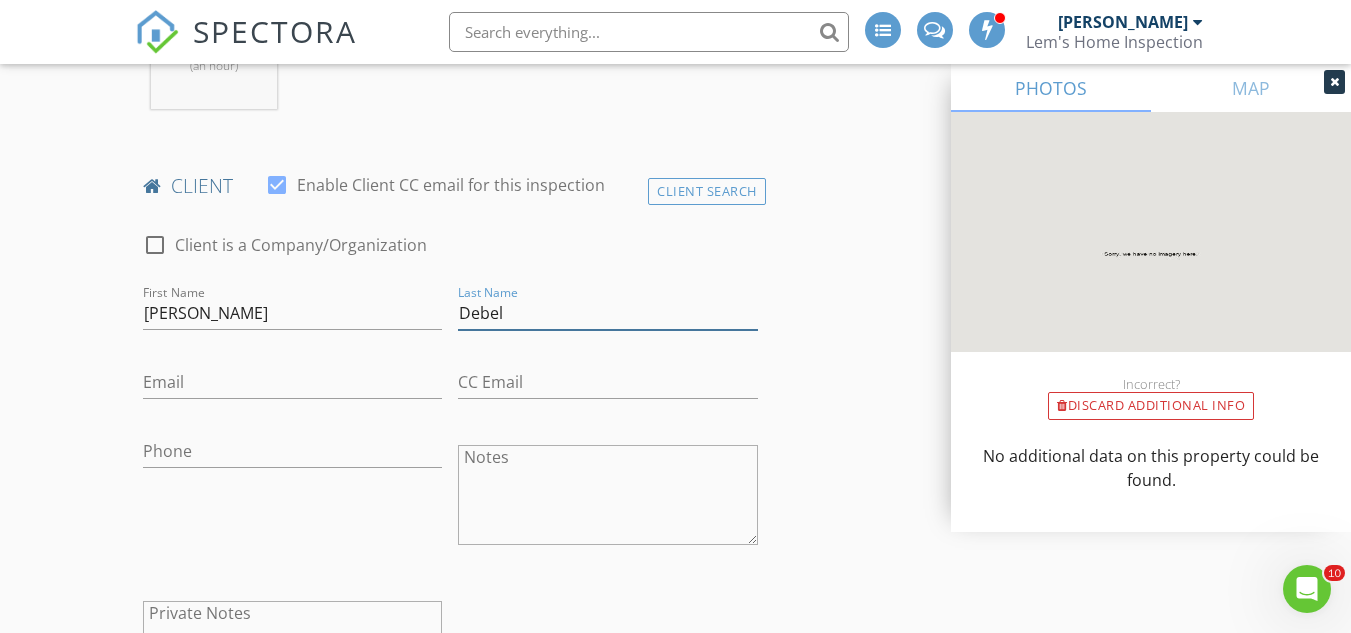 type on "Debel" 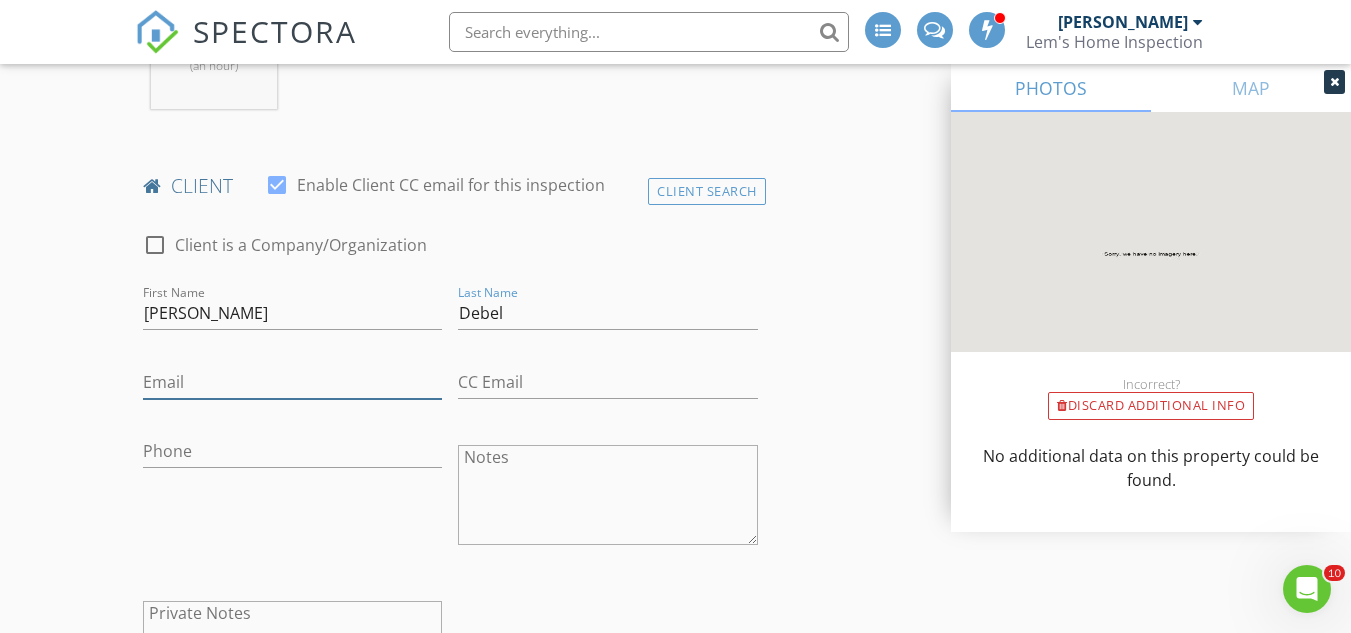 click on "Email" at bounding box center (292, 382) 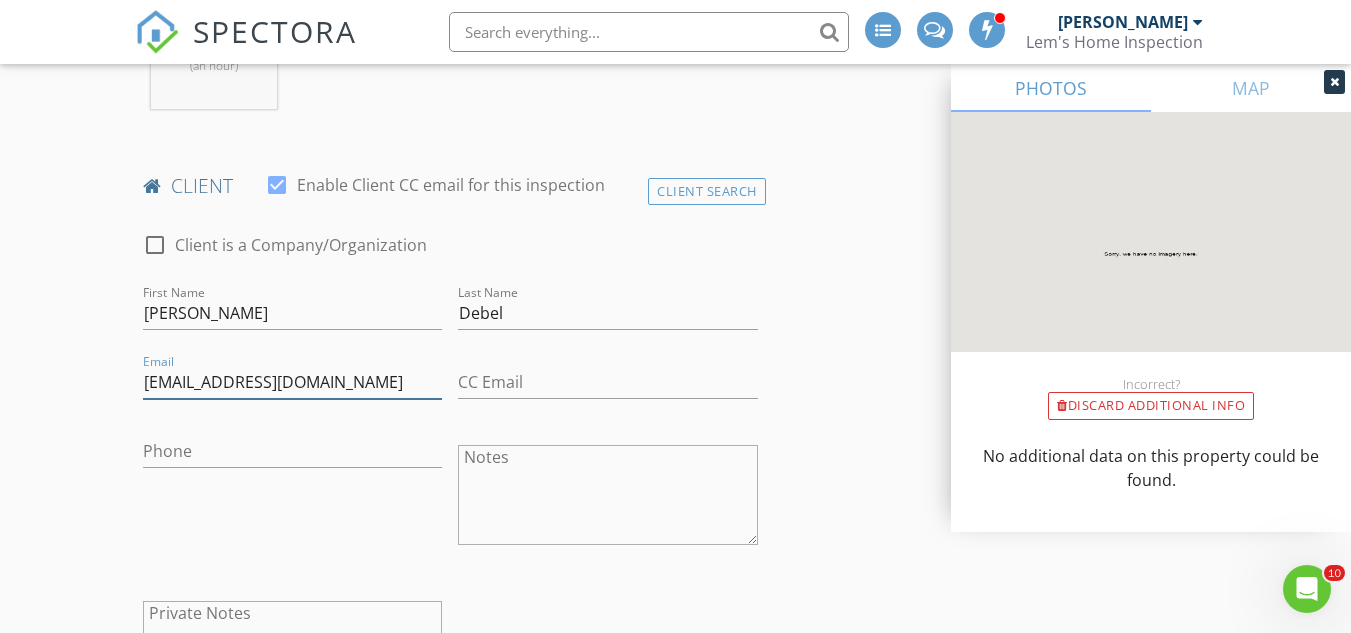 type on "Briandebel12@gmail.com" 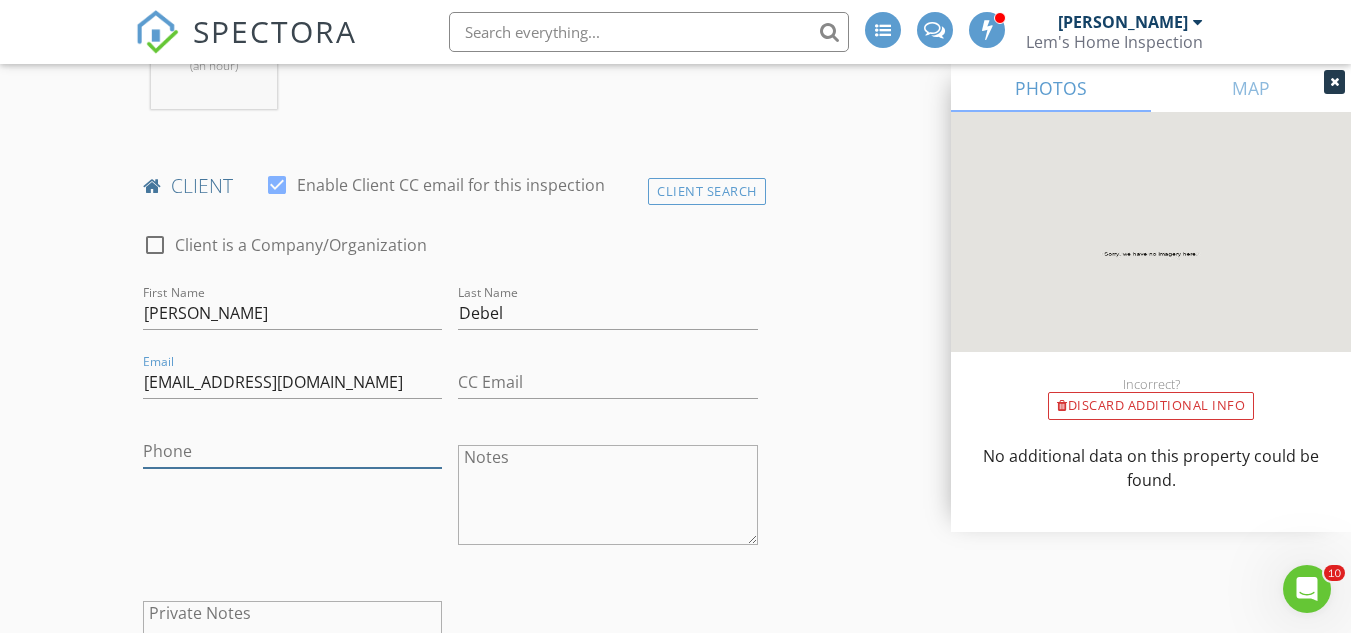 click on "Phone" at bounding box center (292, 451) 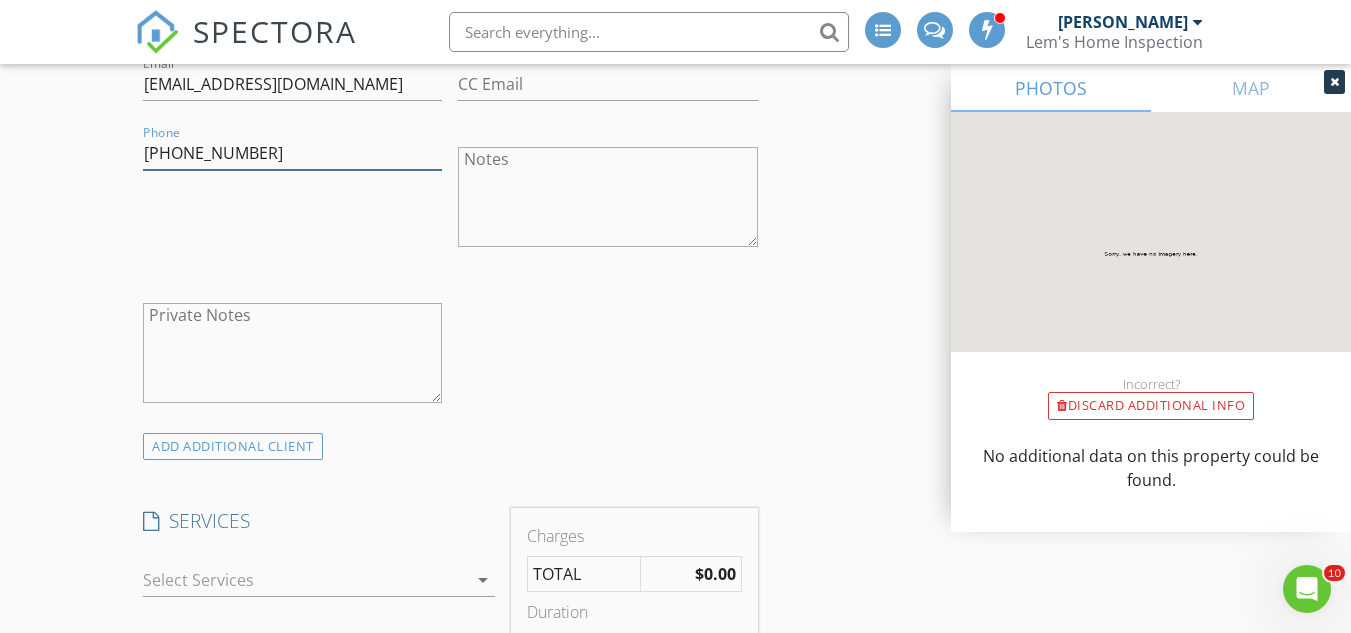 scroll, scrollTop: 1300, scrollLeft: 0, axis: vertical 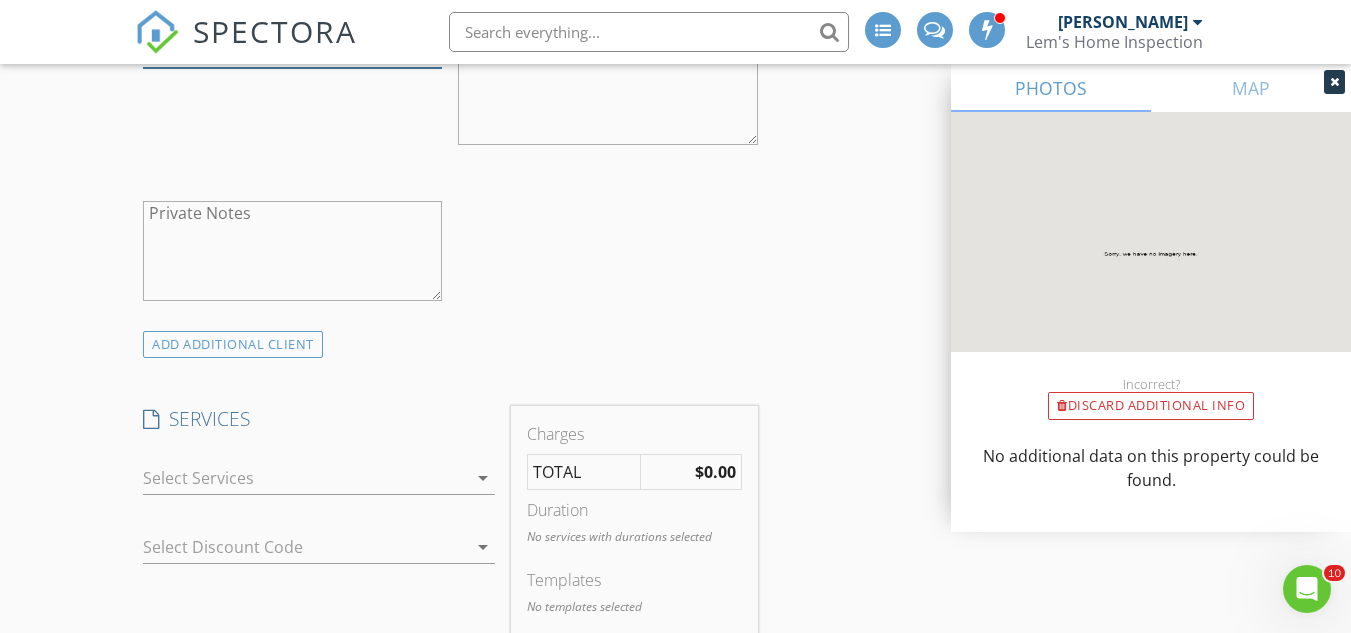 type on "[PHONE_NUMBER]" 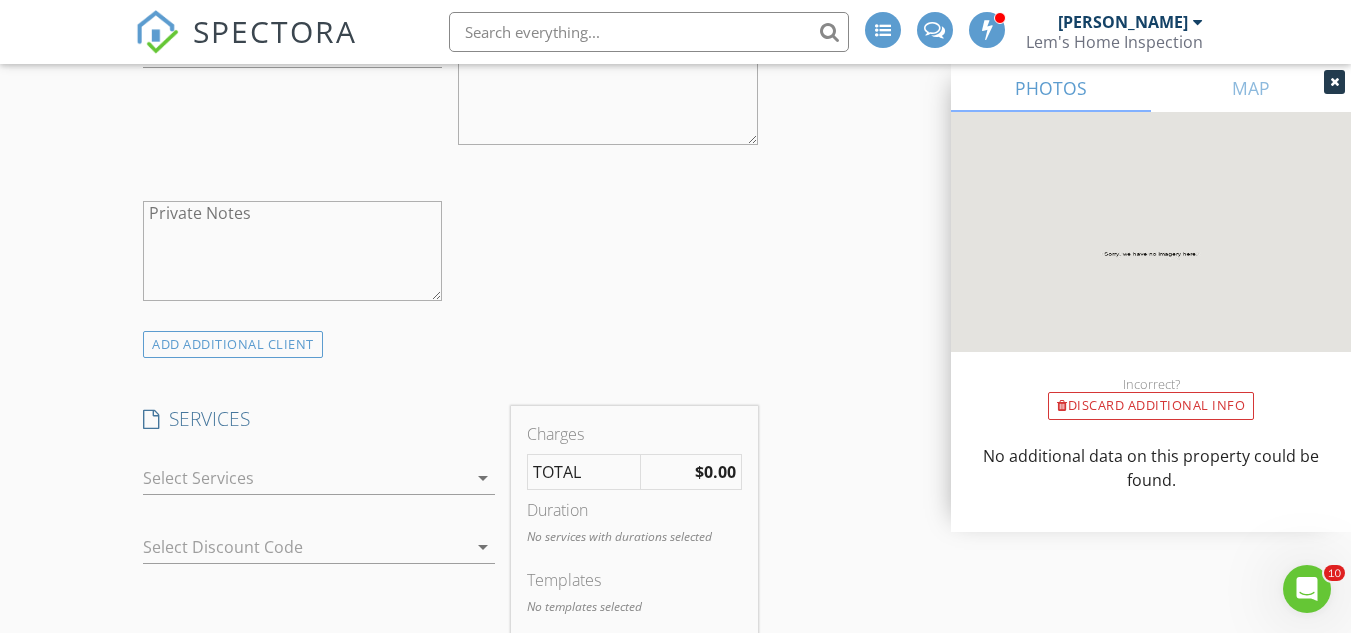 click on "arrow_drop_down" at bounding box center (483, 478) 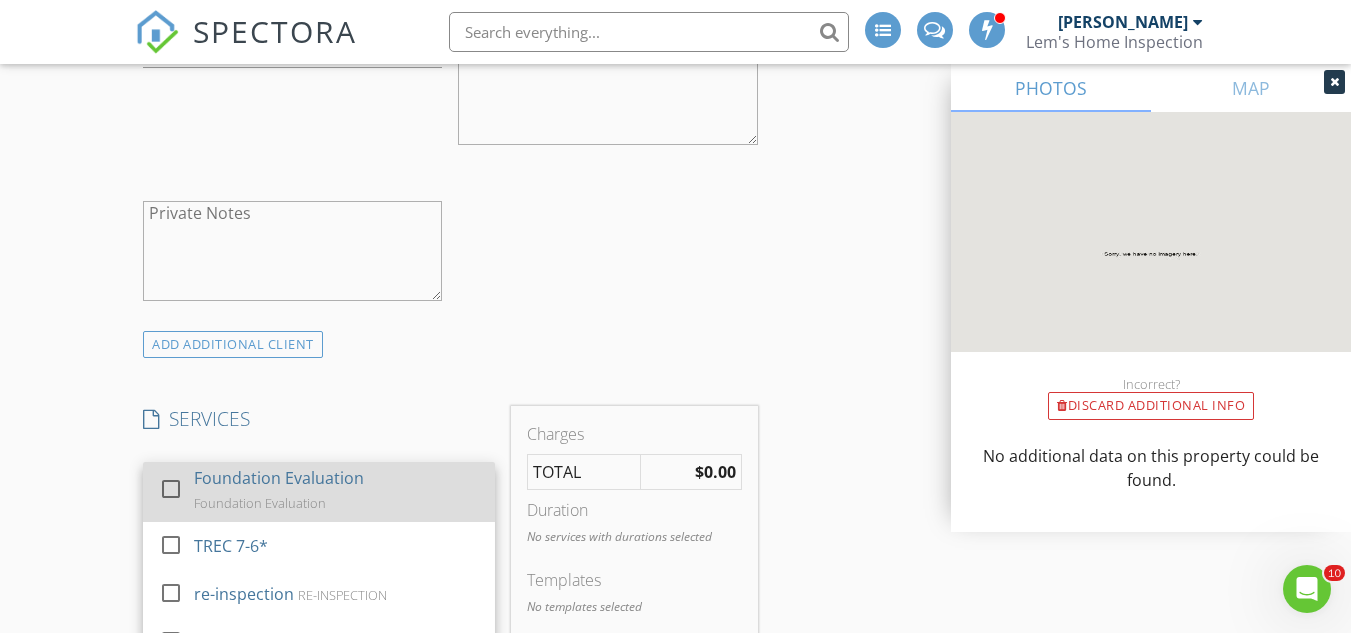 scroll, scrollTop: 100, scrollLeft: 0, axis: vertical 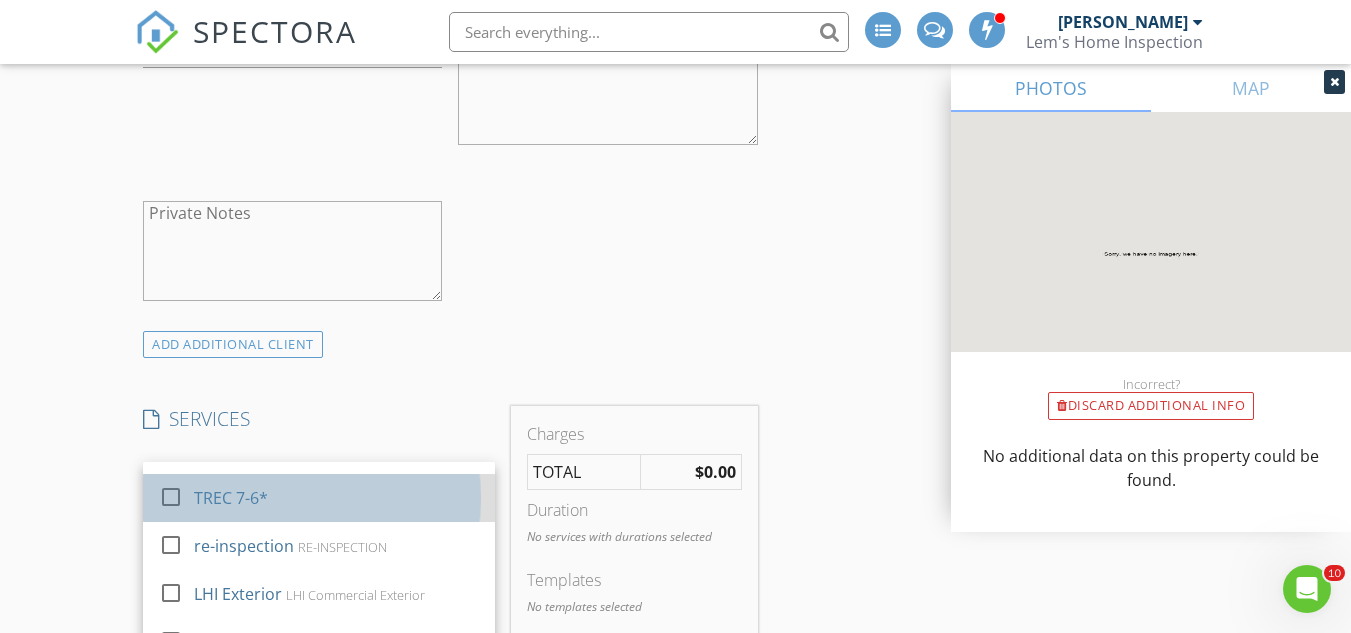 click on "TREC 7-6*" at bounding box center (231, 498) 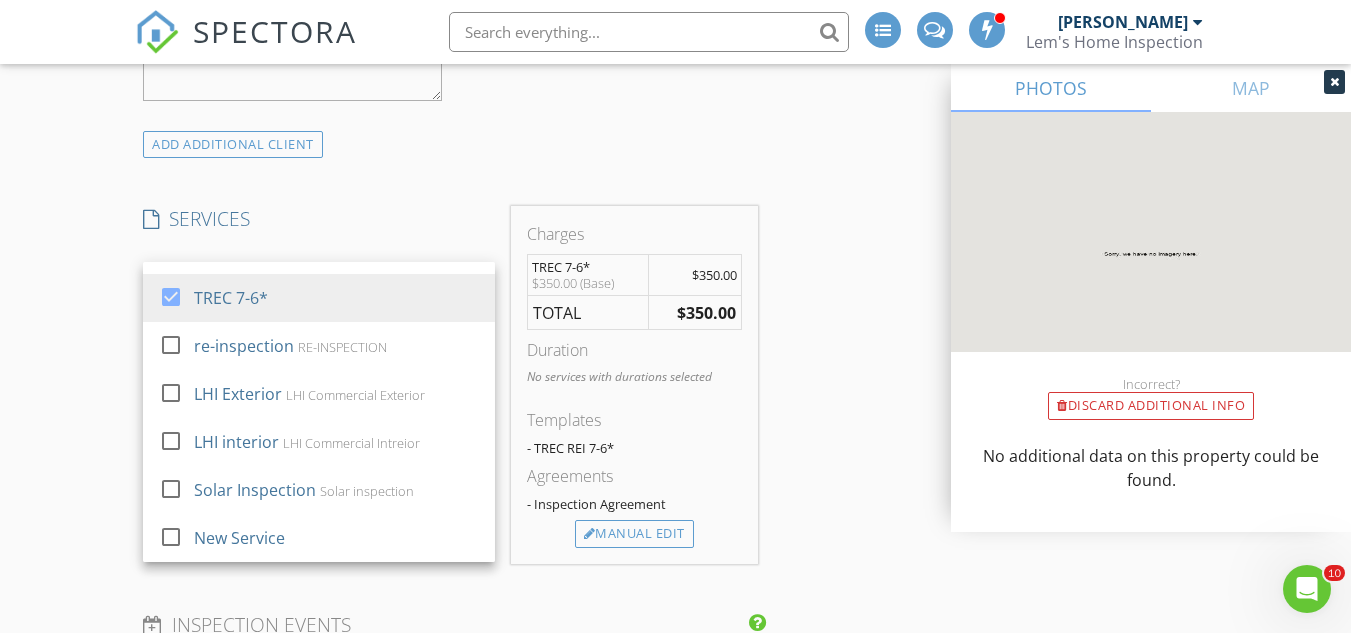 scroll, scrollTop: 1600, scrollLeft: 0, axis: vertical 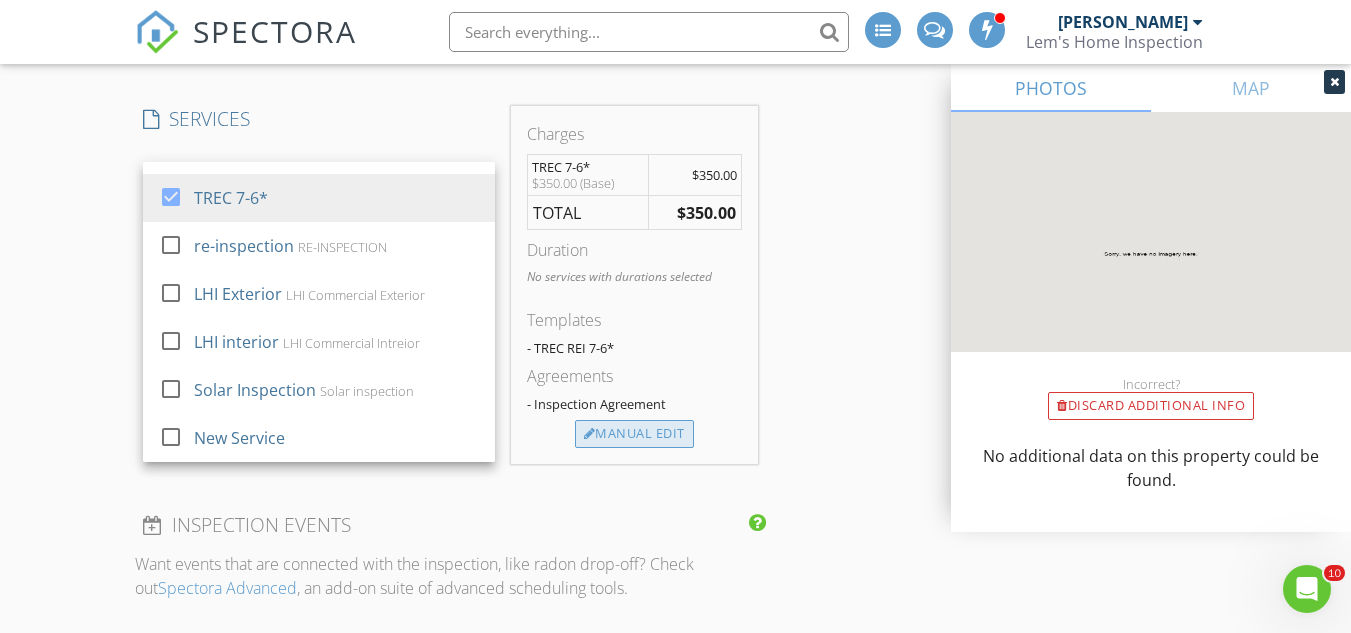 click on "Manual Edit" at bounding box center (634, 434) 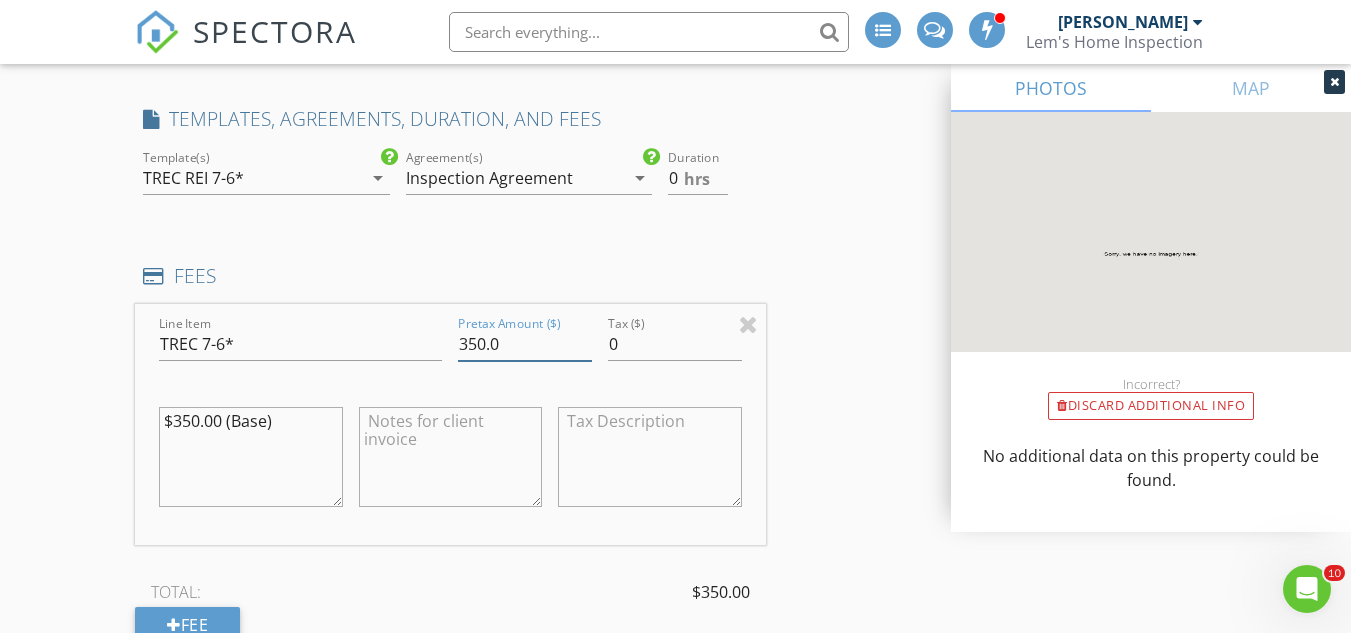 drag, startPoint x: 513, startPoint y: 338, endPoint x: 408, endPoint y: 352, distance: 105.92922 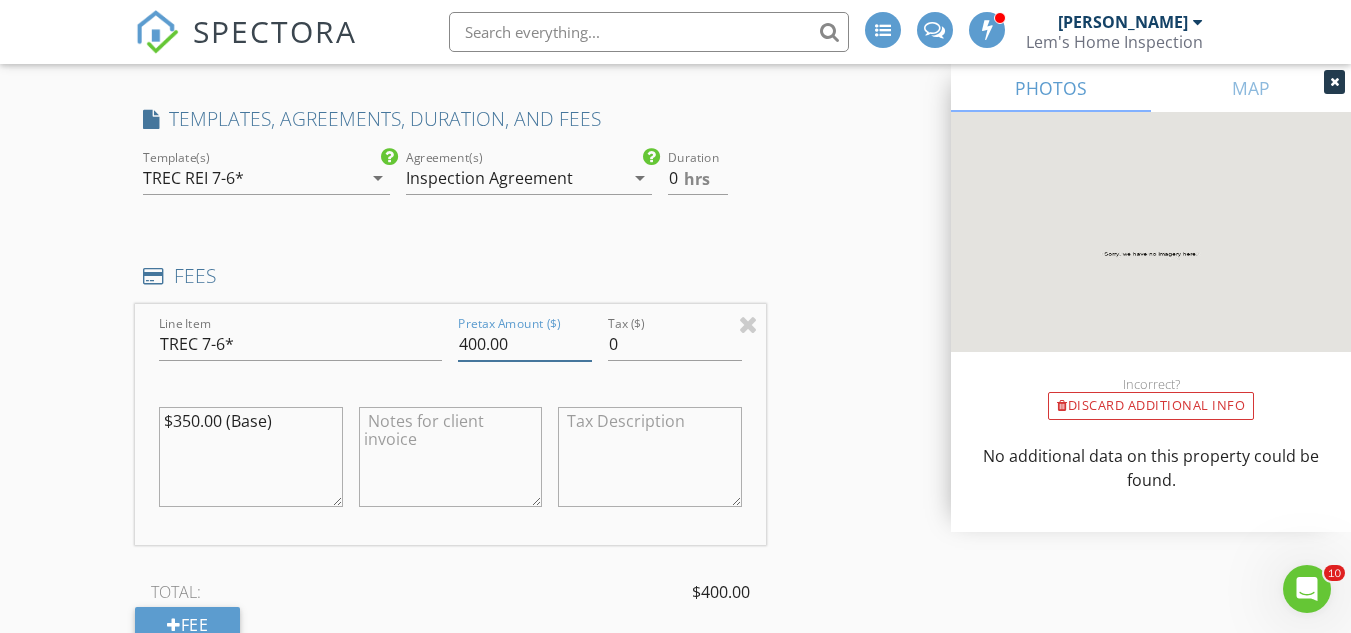 type on "400.00" 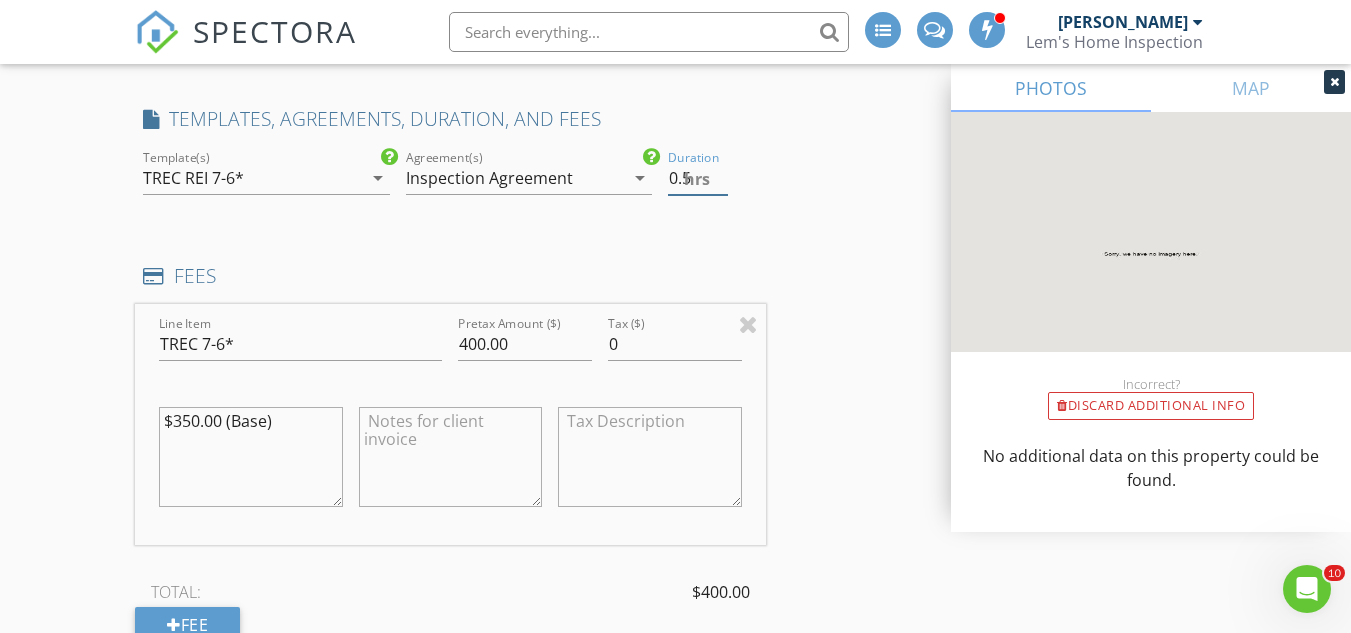 click on "0.5" at bounding box center (697, 178) 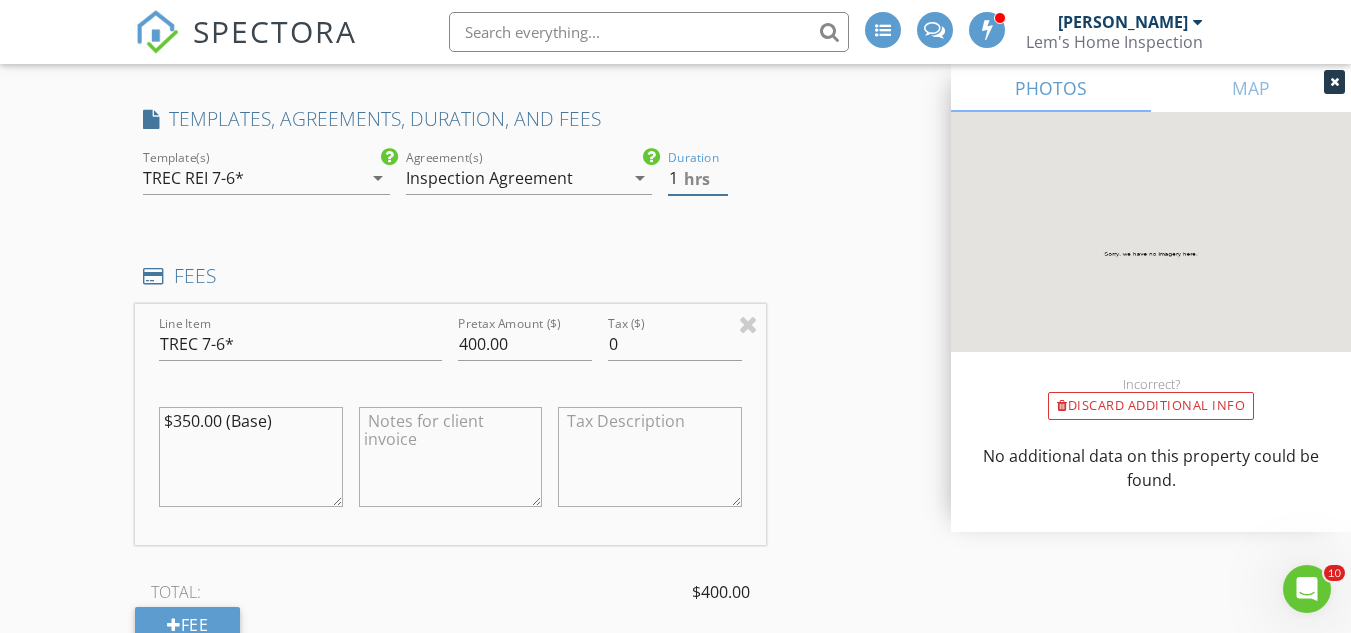 click on "1" at bounding box center (697, 178) 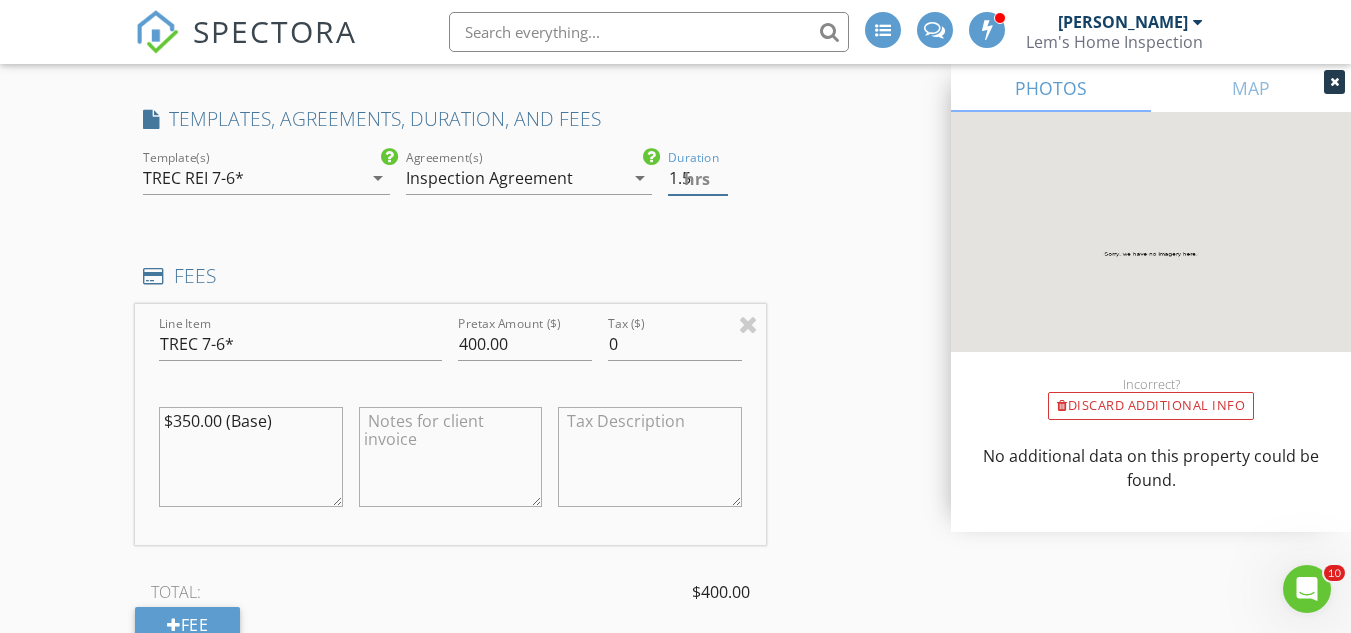 click on "1.5" at bounding box center [697, 178] 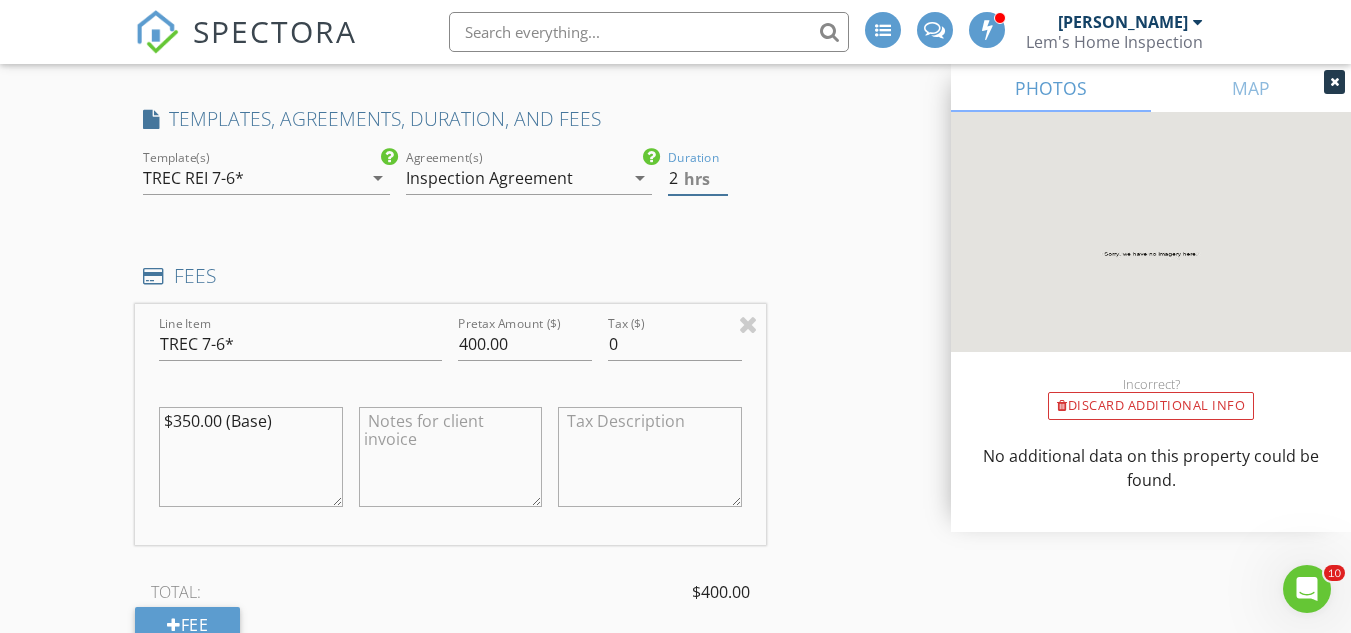 click on "2" at bounding box center [697, 178] 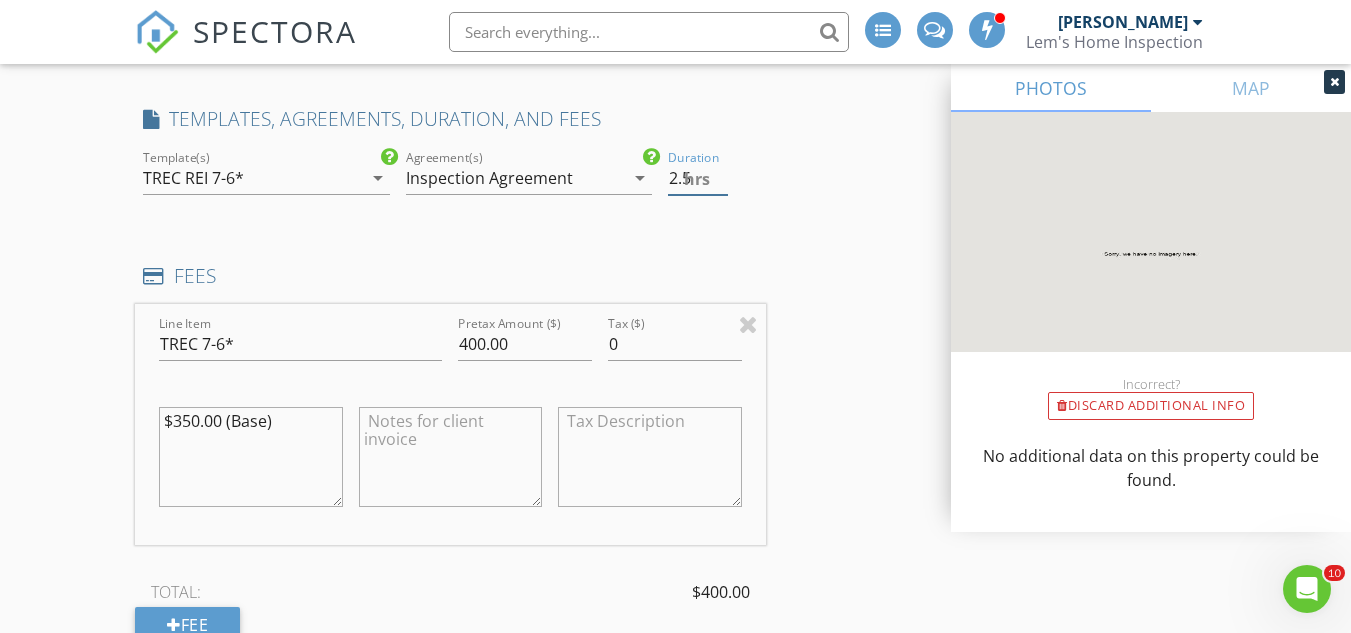 click on "2.5" at bounding box center [697, 178] 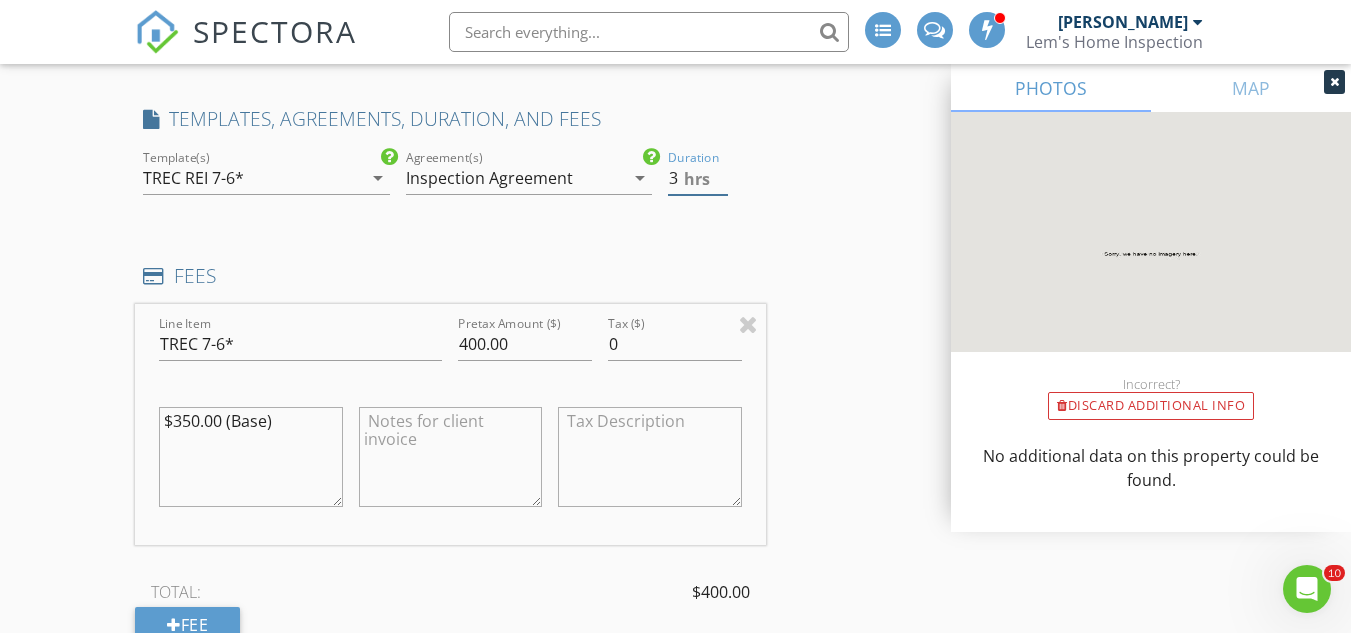 type on "3" 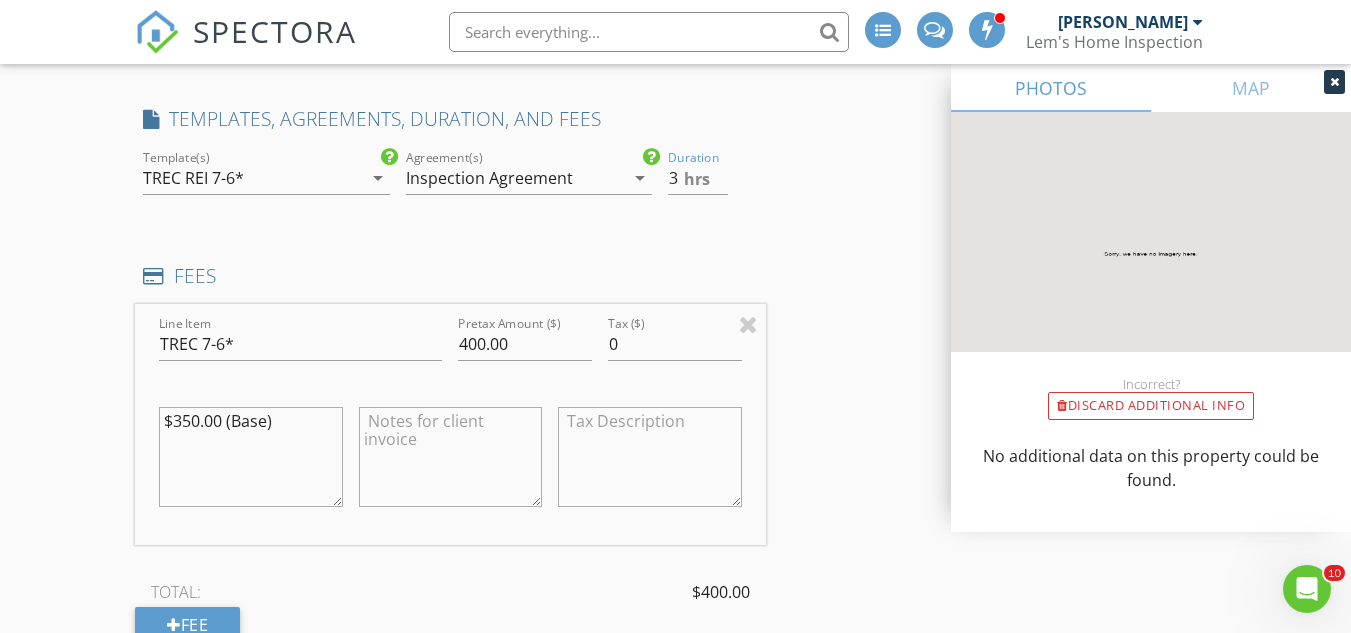 click on "INSPECTOR(S)
check_box   Butch Lem   PRIMARY   Butch Lem arrow_drop_down   check_box_outline_blank Butch Lem specifically requested
Date/Time
07/19/2025 8:00 AM
Location
Address Search       Address 2219 Lone Star Ln   Unit   City Seagoville   State TX   Zip 75159   County Dallas     Square Feet   Year Built 2025   Foundation Slab arrow_drop_down     Butch Lem     47.7 miles     (an hour)
client
check_box Enable Client CC email for this inspection   Client Search     check_box_outline_blank Client is a Company/Organization     First Name Brian   Last Name Debel   Email Briandebel12@gmail.com   CC Email   Phone 929-271-2742           Notes   Private Notes
ADD ADDITIONAL client
SERVICES
check_box_outline_blank   Residential Inspection   check_box_outline_blank     check_box" at bounding box center (675, 554) 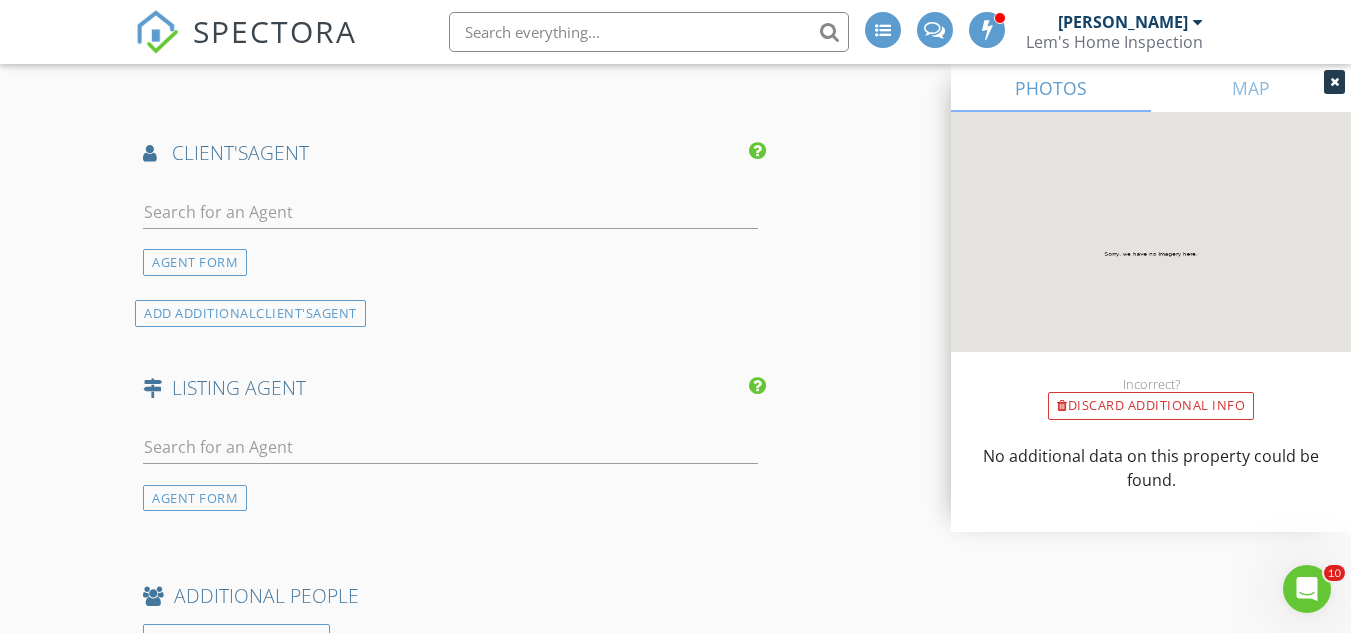 scroll, scrollTop: 2500, scrollLeft: 0, axis: vertical 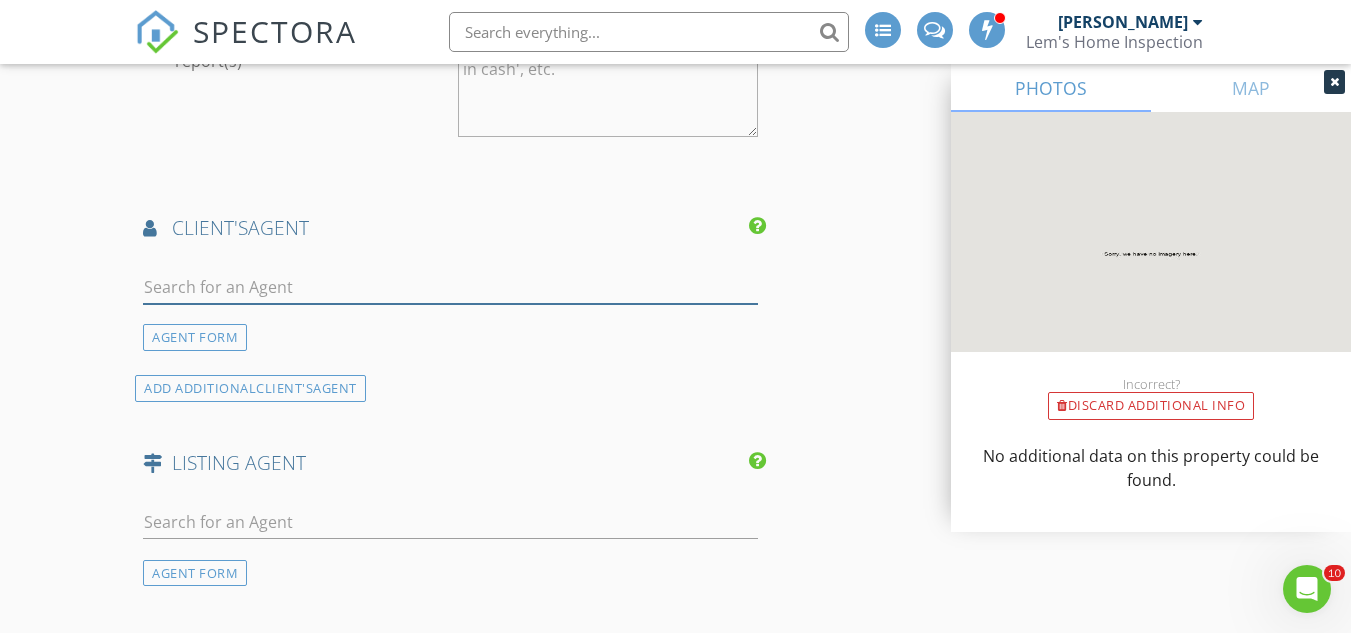 click at bounding box center [450, 287] 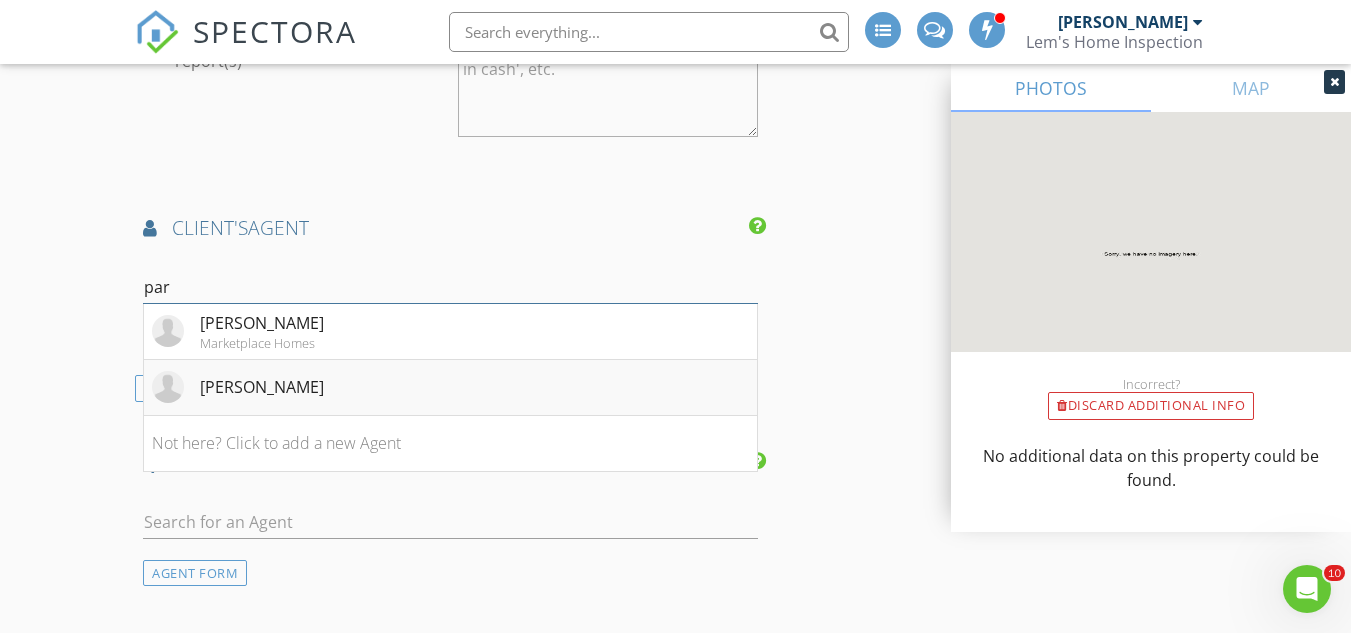 type on "par" 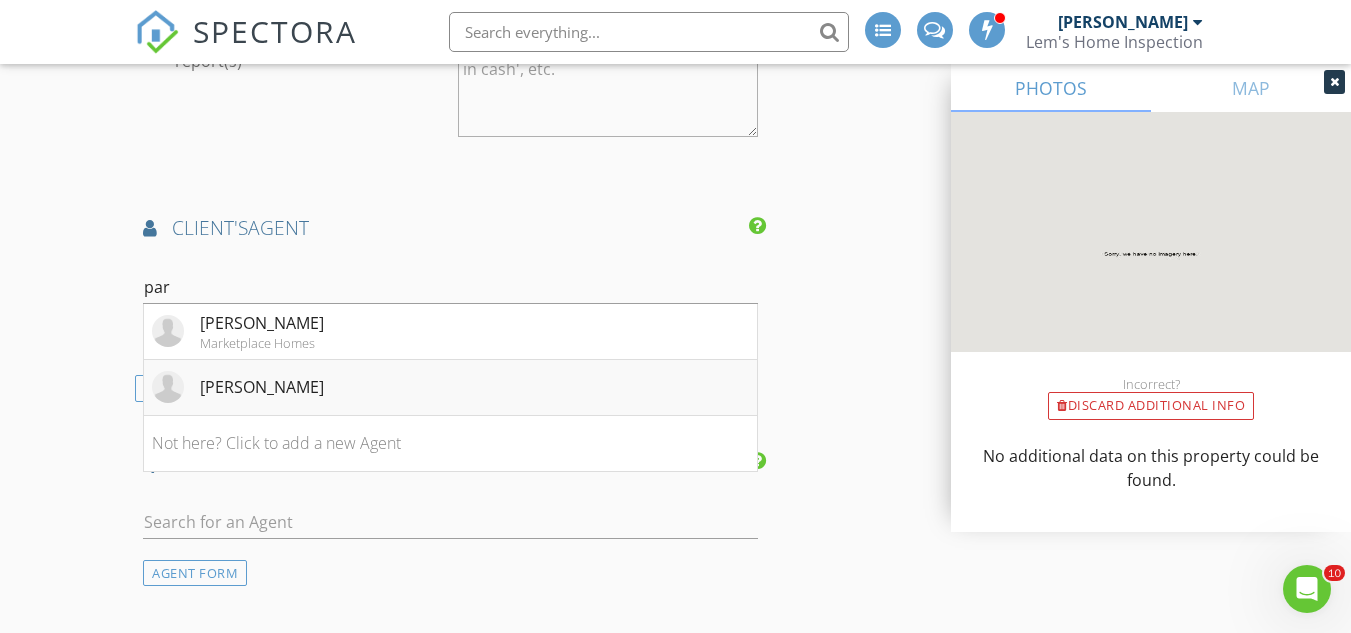 click on "[PERSON_NAME]" at bounding box center (262, 387) 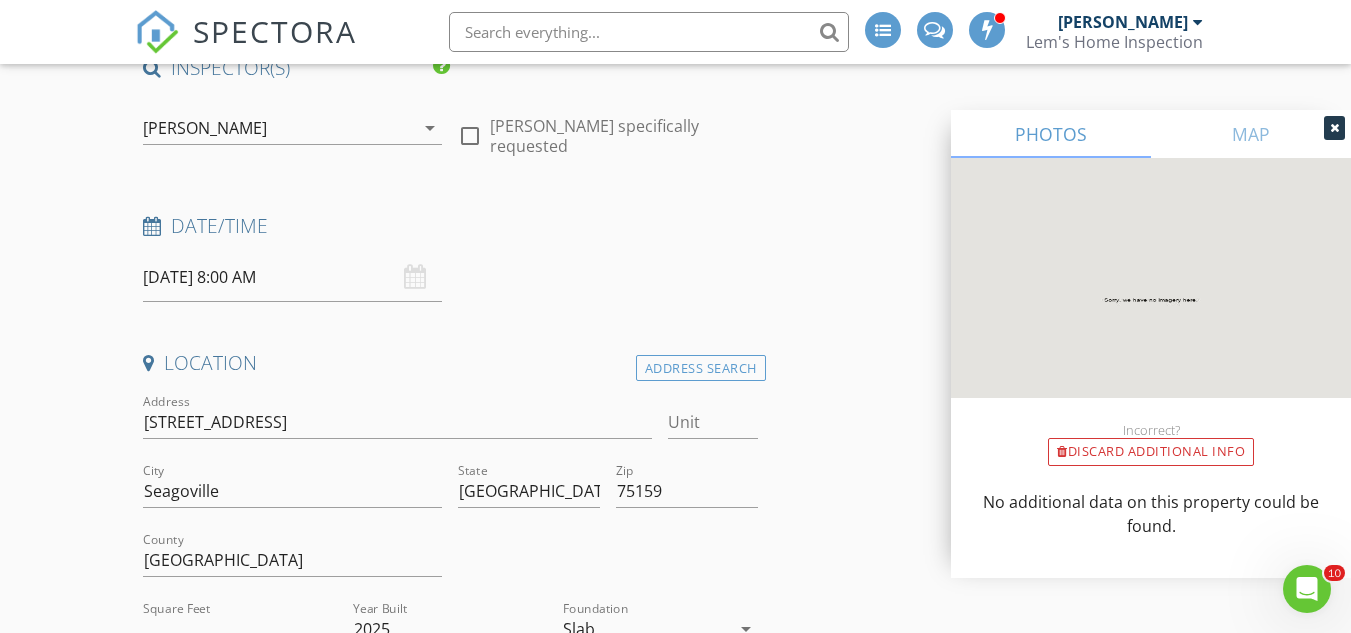 scroll, scrollTop: 0, scrollLeft: 0, axis: both 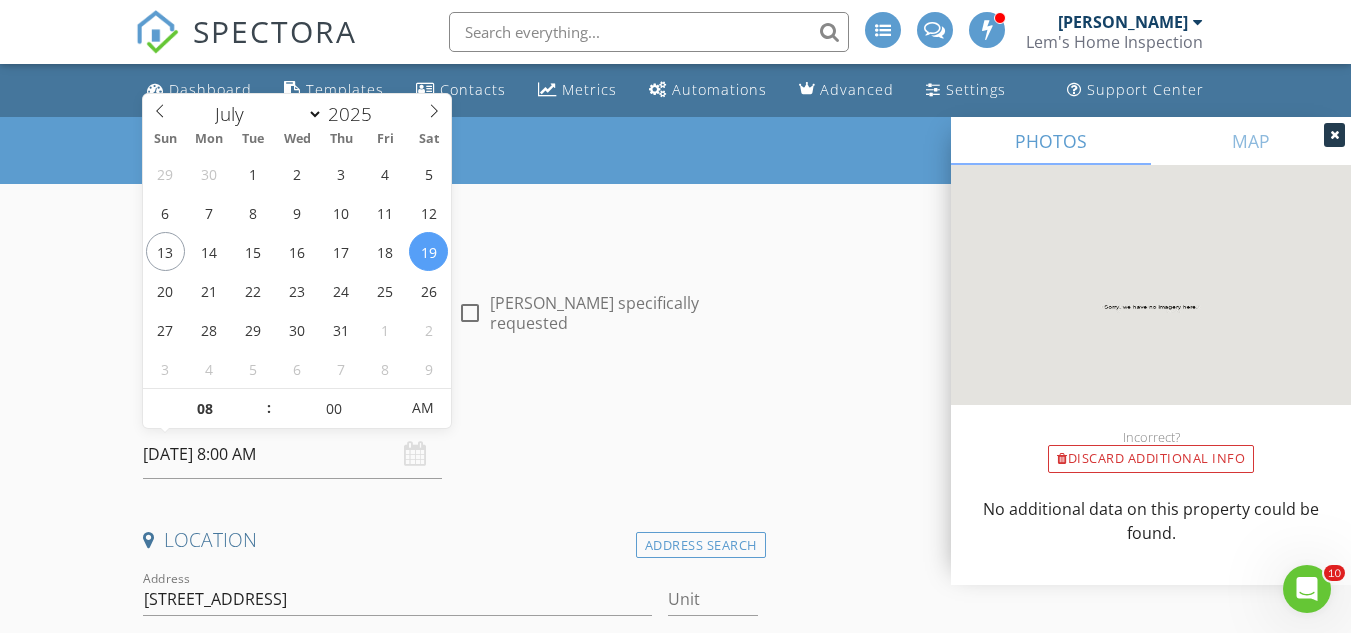 click on "07/19/2025 8:00 AM" at bounding box center (292, 454) 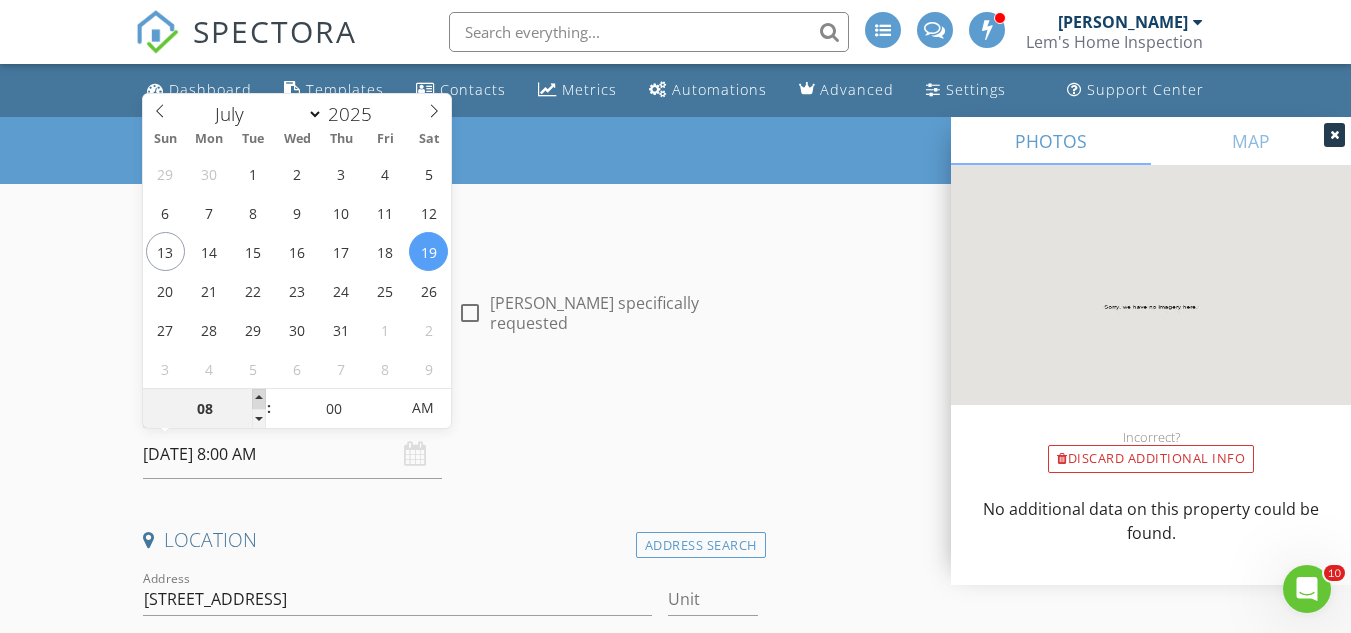 type on "09" 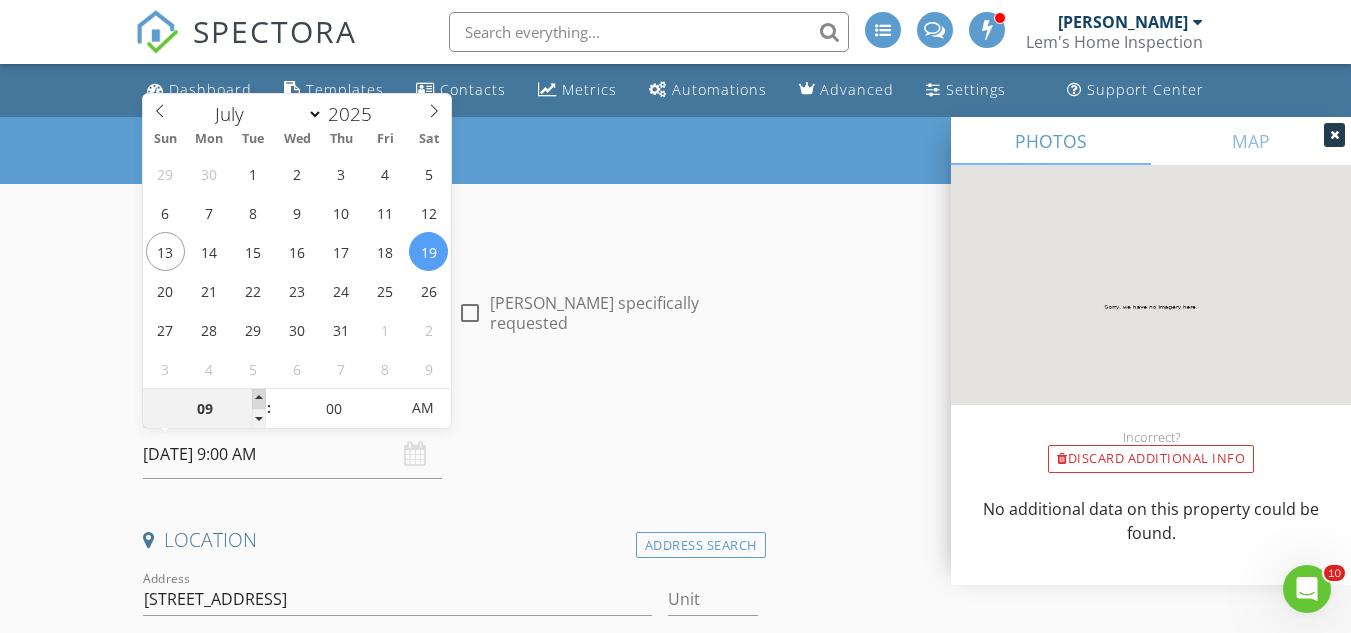 click at bounding box center (259, 399) 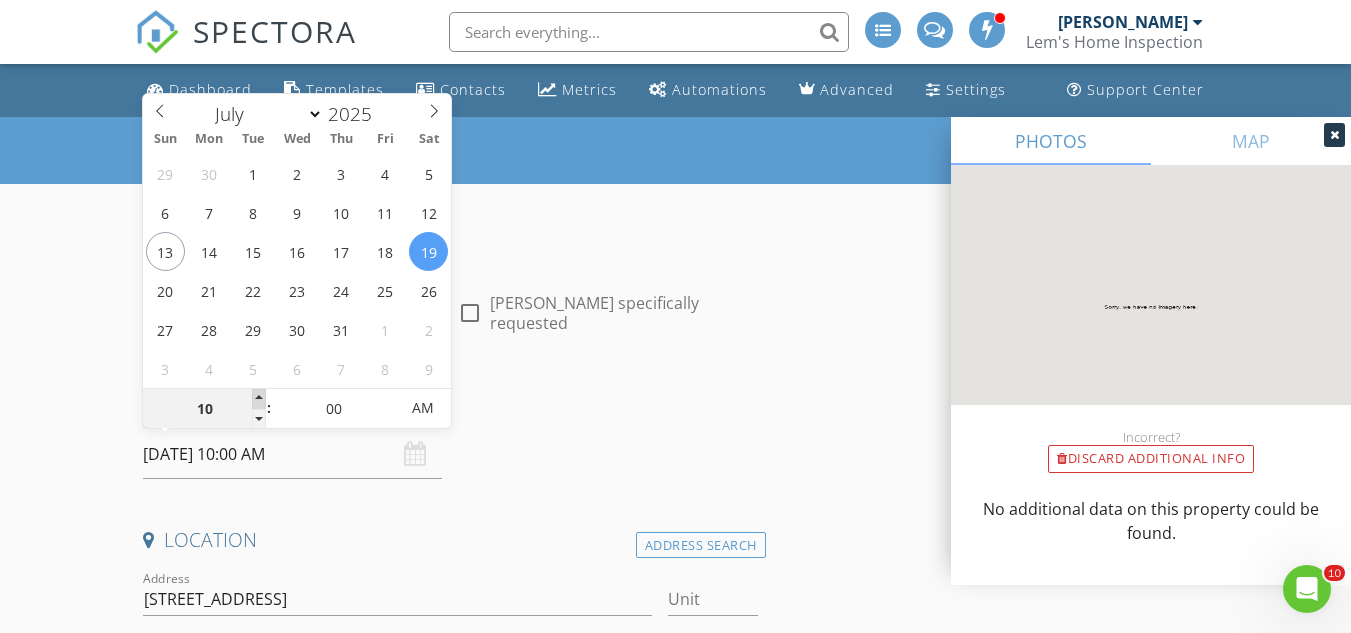 click at bounding box center [259, 399] 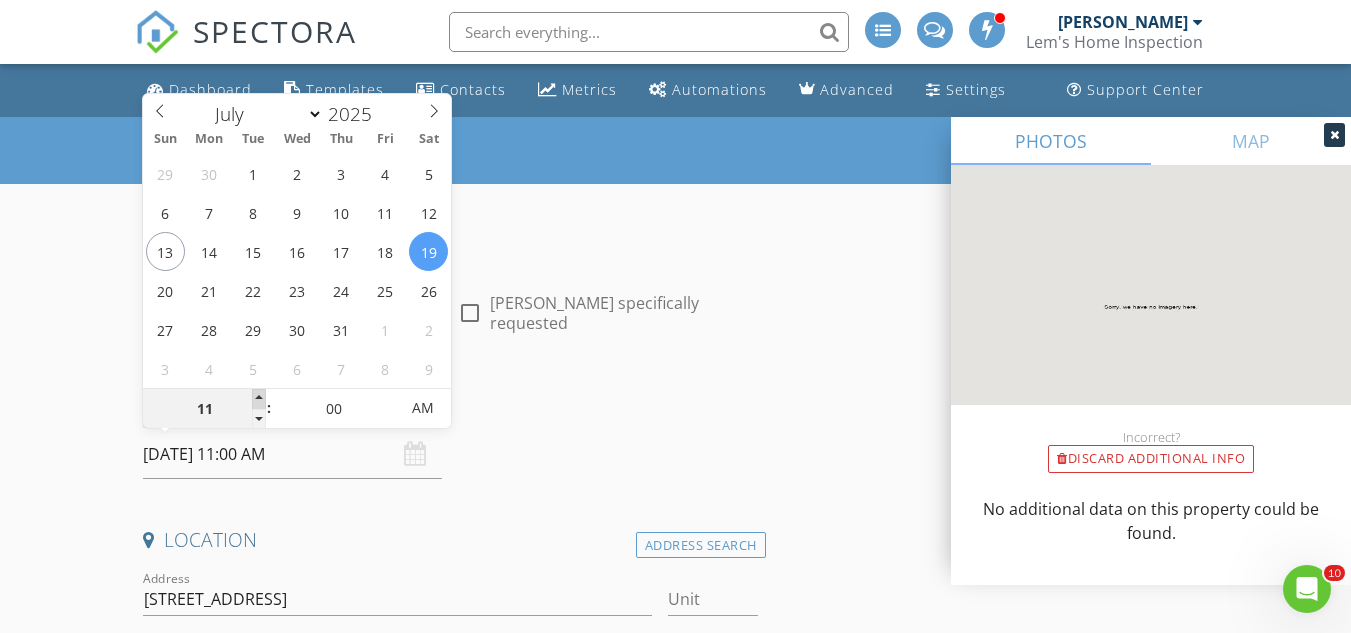 click at bounding box center (259, 399) 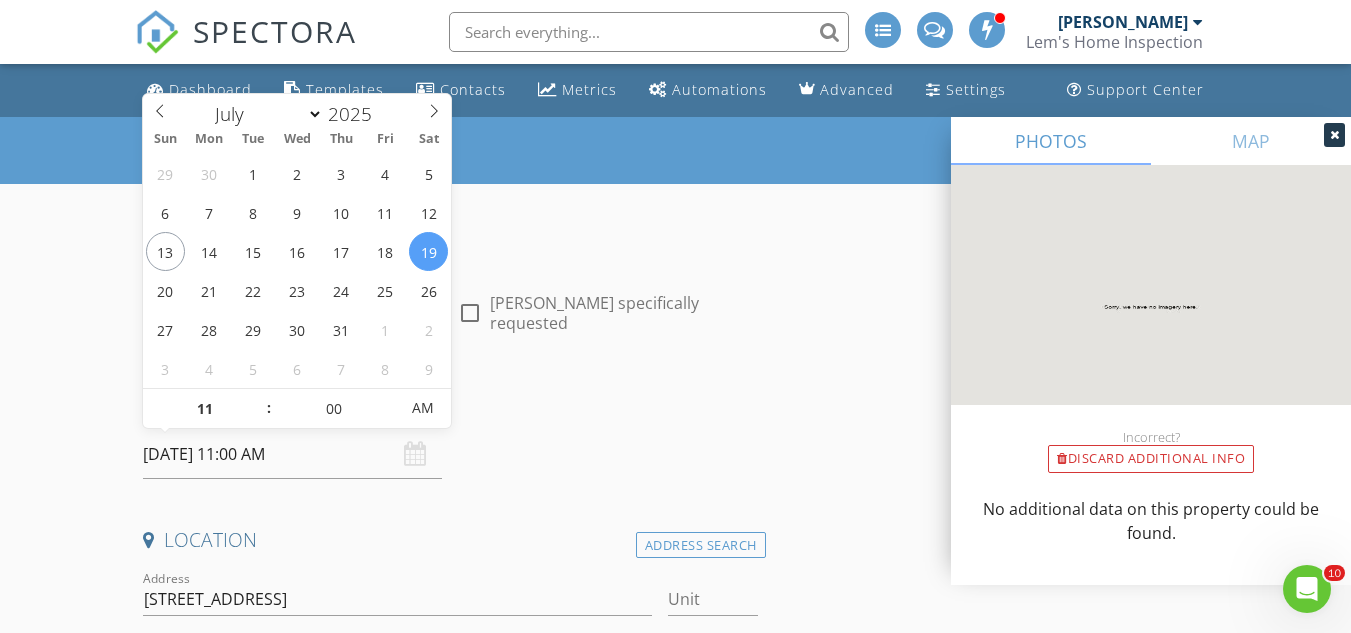 click on "INSPECTOR(S)
check_box   Butch Lem   PRIMARY   Butch Lem arrow_drop_down   check_box_outline_blank Butch Lem specifically requested
Date/Time
07/19/2025 11:00 AM
Location
Address Search       Address 2219 Lone Star Ln   Unit   City Seagoville   State TX   Zip 75159   County Dallas     Square Feet   Year Built 2025   Foundation Slab arrow_drop_down     Butch Lem     47.7 miles     (an hour)
client
check_box Enable Client CC email for this inspection   Client Search     check_box_outline_blank Client is a Company/Organization     First Name Brian   Last Name Debel   Email Briandebel12@gmail.com   CC Email   Phone 929-271-2742           Notes   Private Notes
ADD ADDITIONAL client
SERVICES
check_box_outline_blank   Residential Inspection   check_box_outline_blank     check_box" at bounding box center (450, 2323) 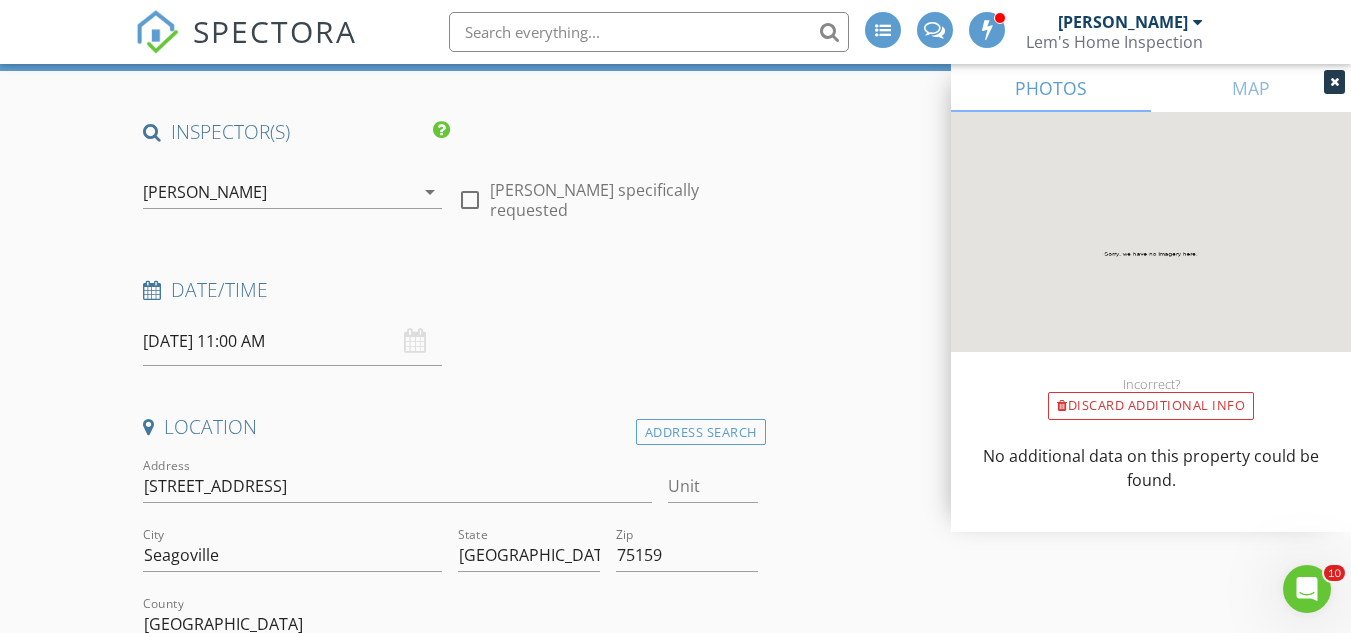scroll, scrollTop: 0, scrollLeft: 0, axis: both 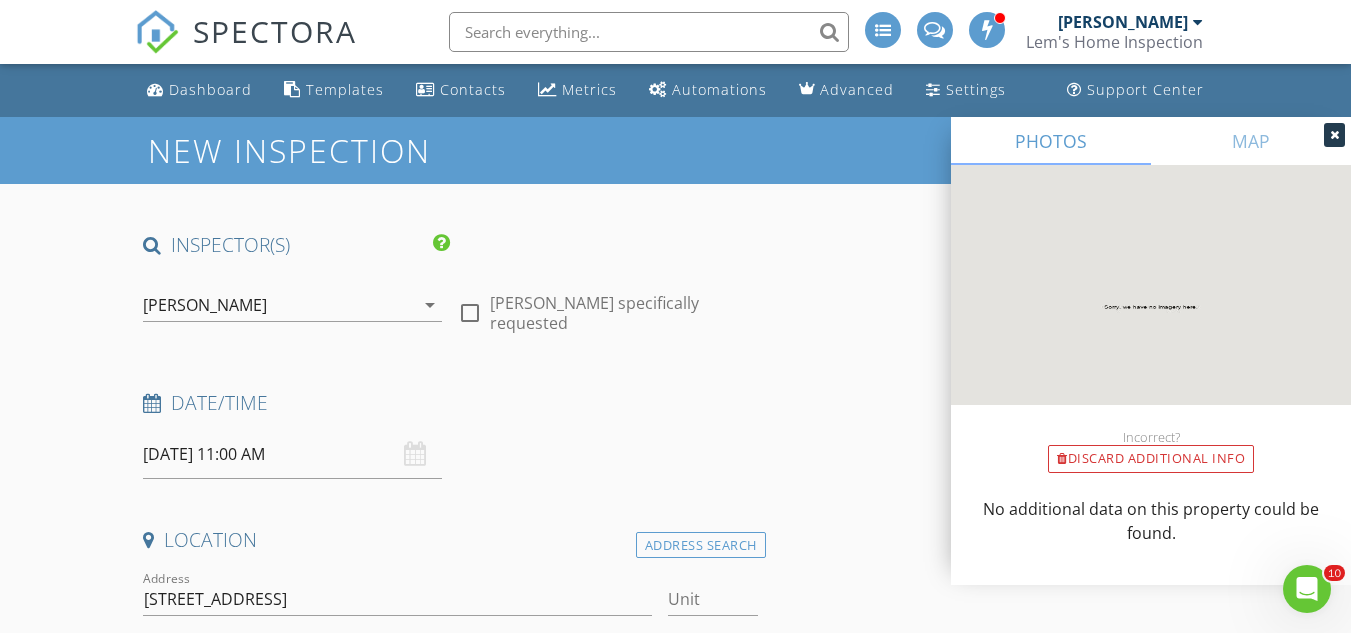 click at bounding box center (152, 403) 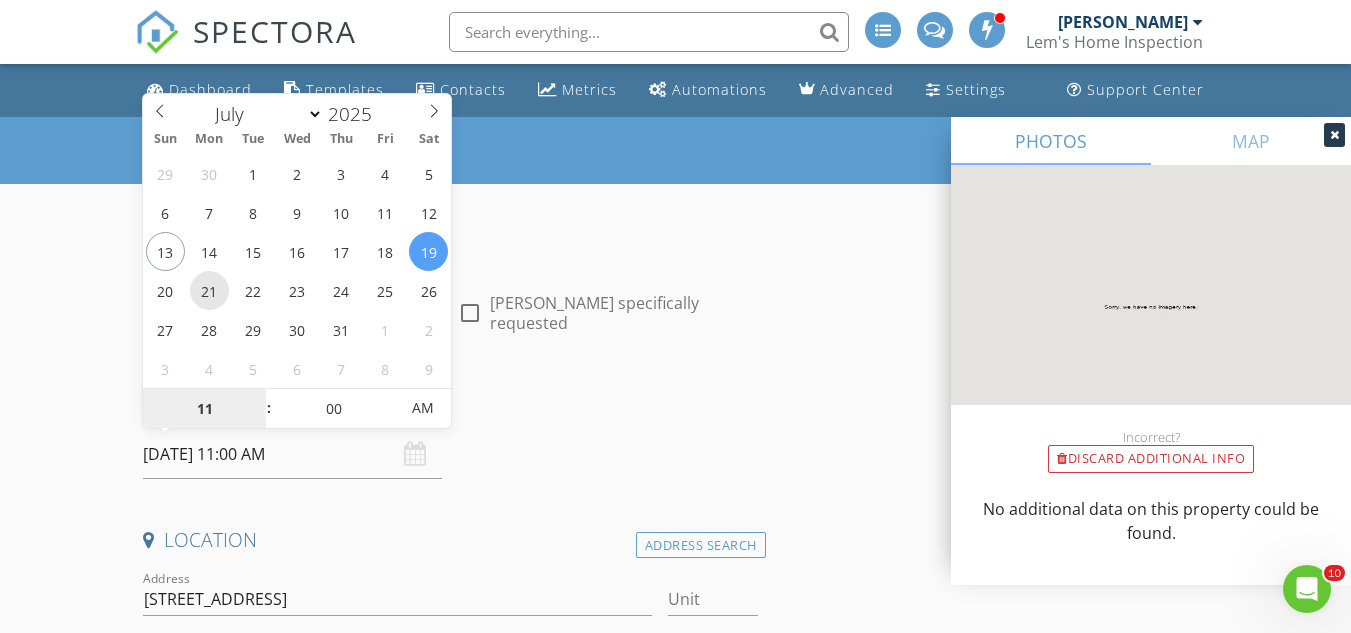 type on "[DATE] 11:00 AM" 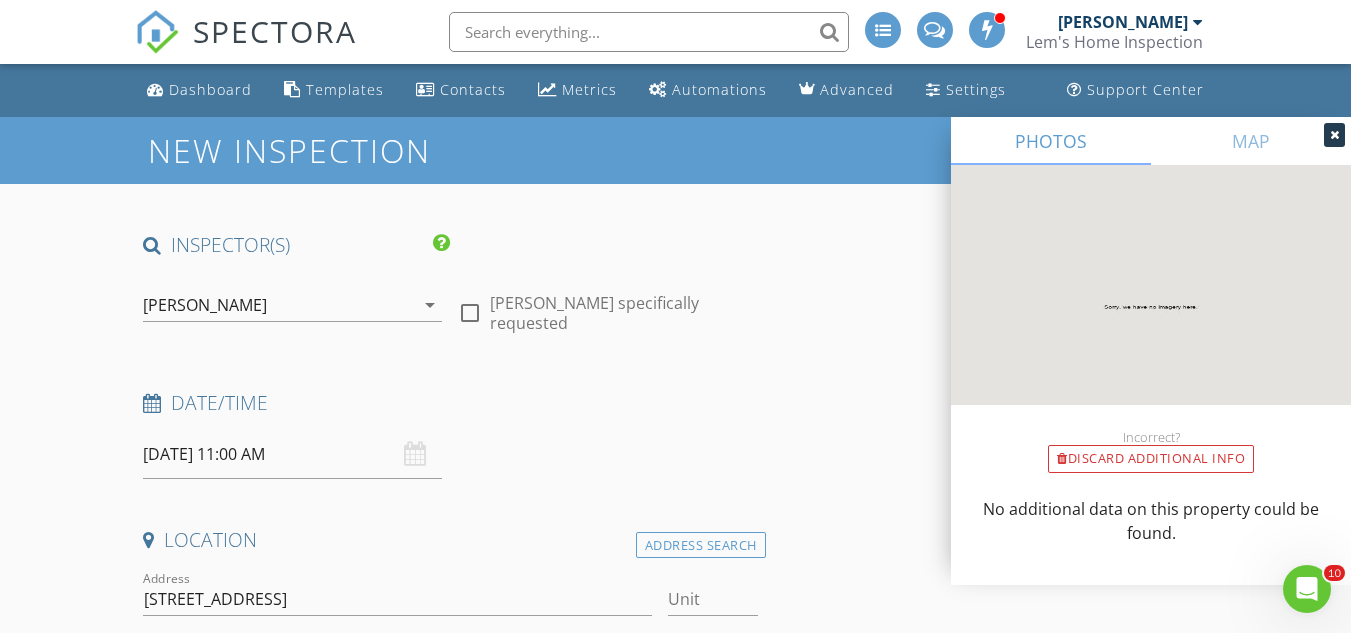 click on "Date/Time" at bounding box center (450, 403) 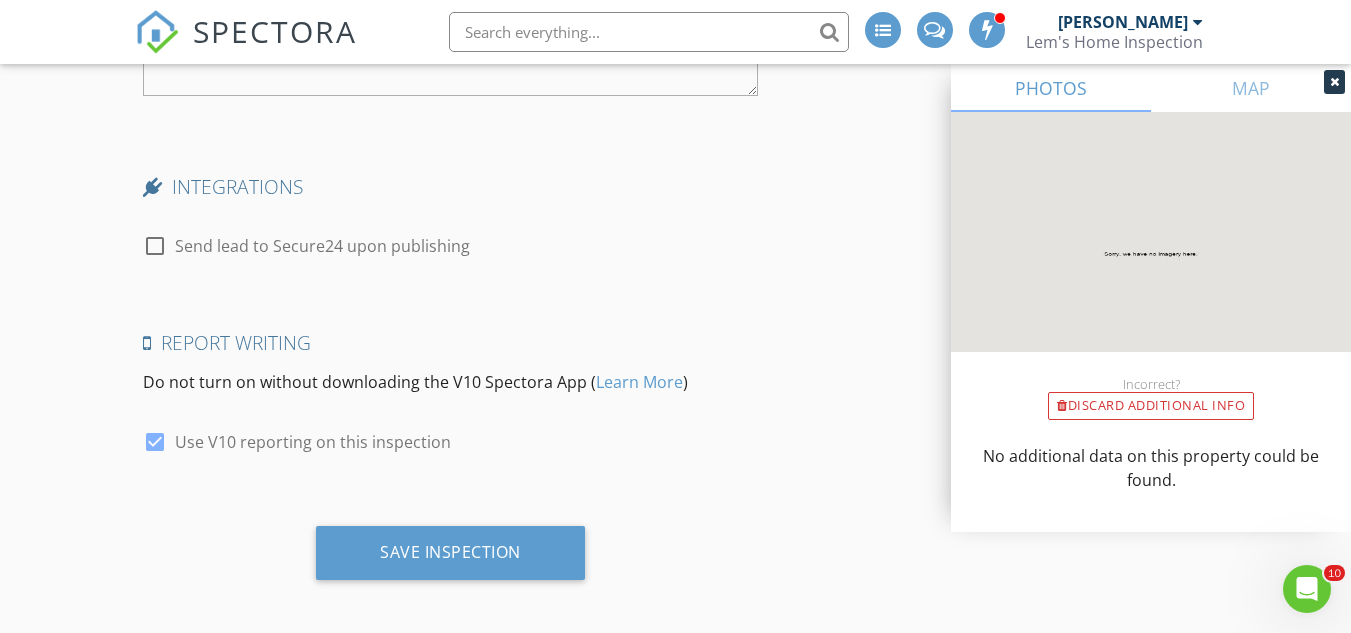scroll, scrollTop: 3946, scrollLeft: 0, axis: vertical 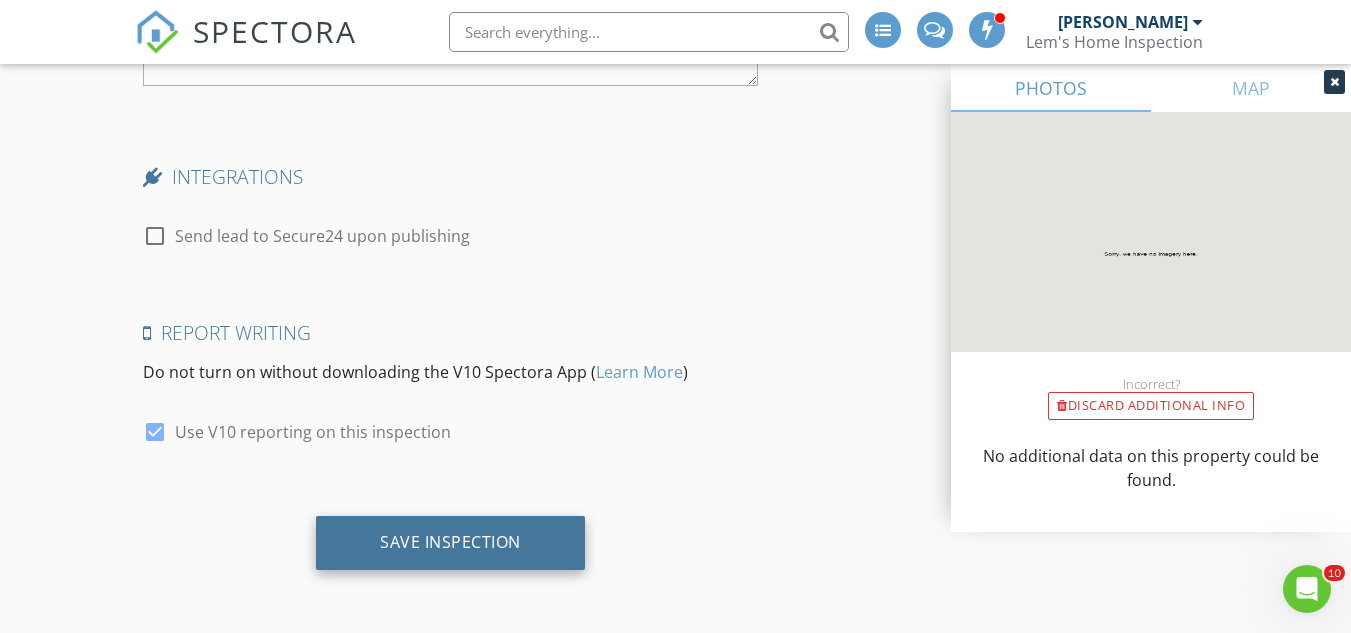 click on "Save Inspection" at bounding box center (450, 542) 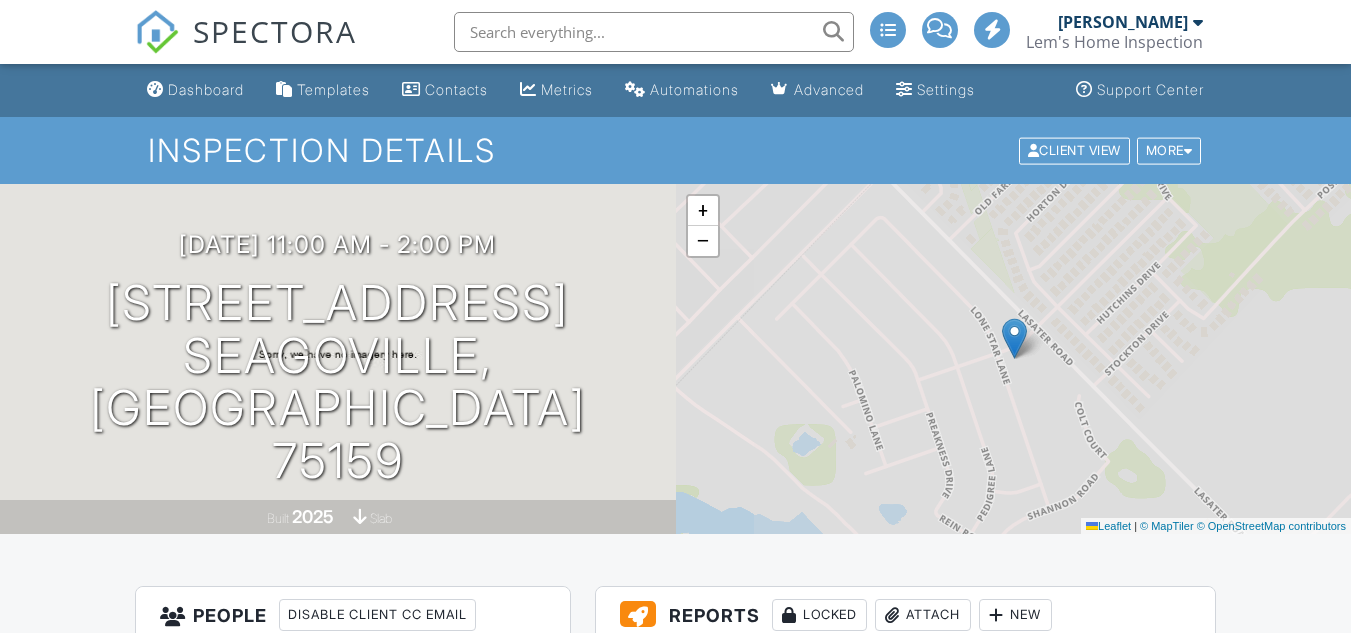 scroll, scrollTop: 0, scrollLeft: 0, axis: both 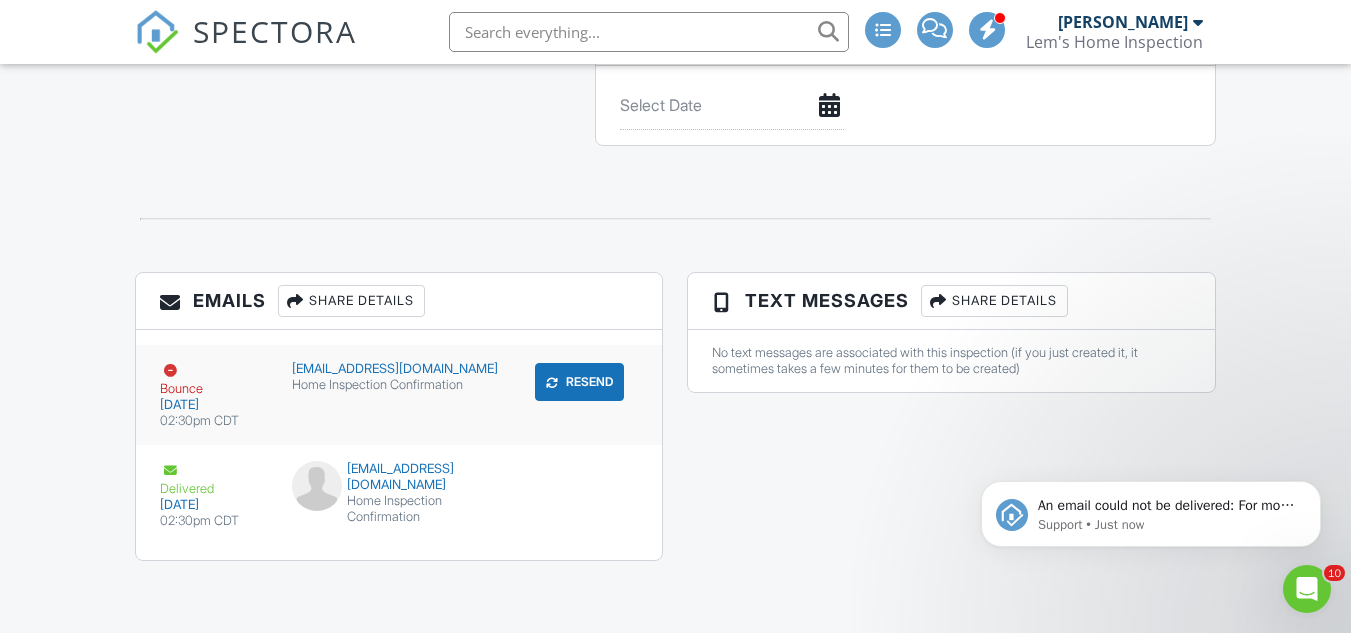 click on "Home Inspection Confirmation" at bounding box center [399, 385] 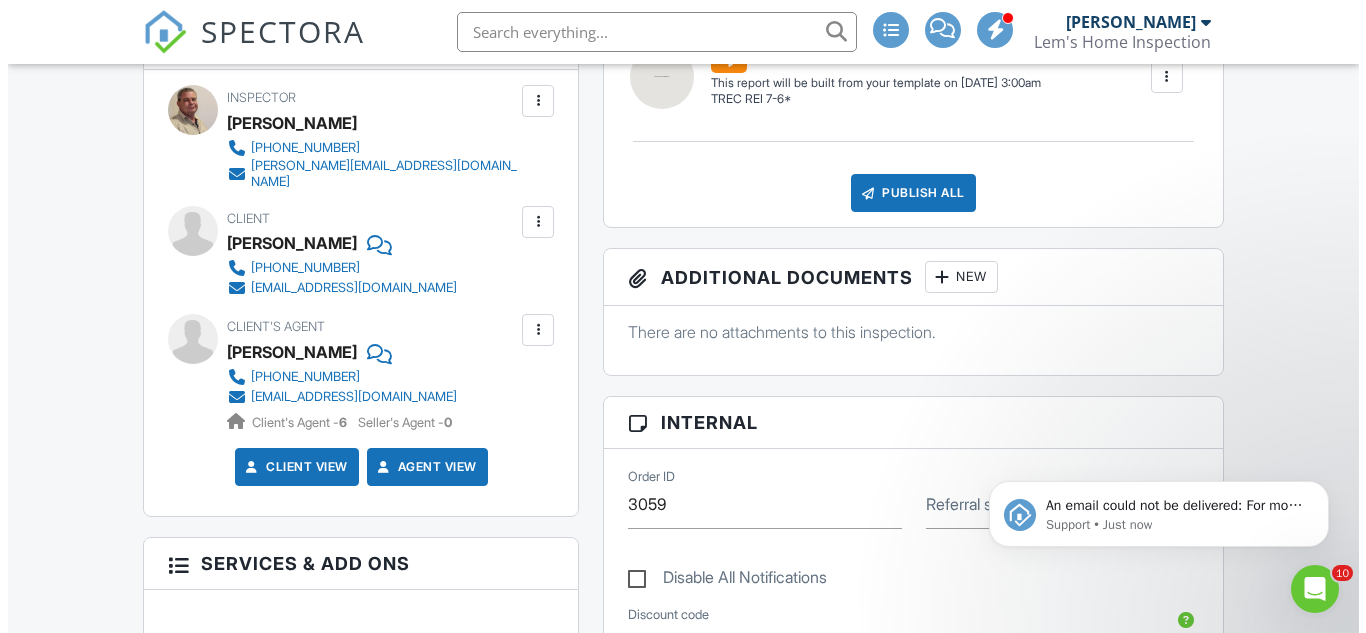 scroll, scrollTop: 583, scrollLeft: 0, axis: vertical 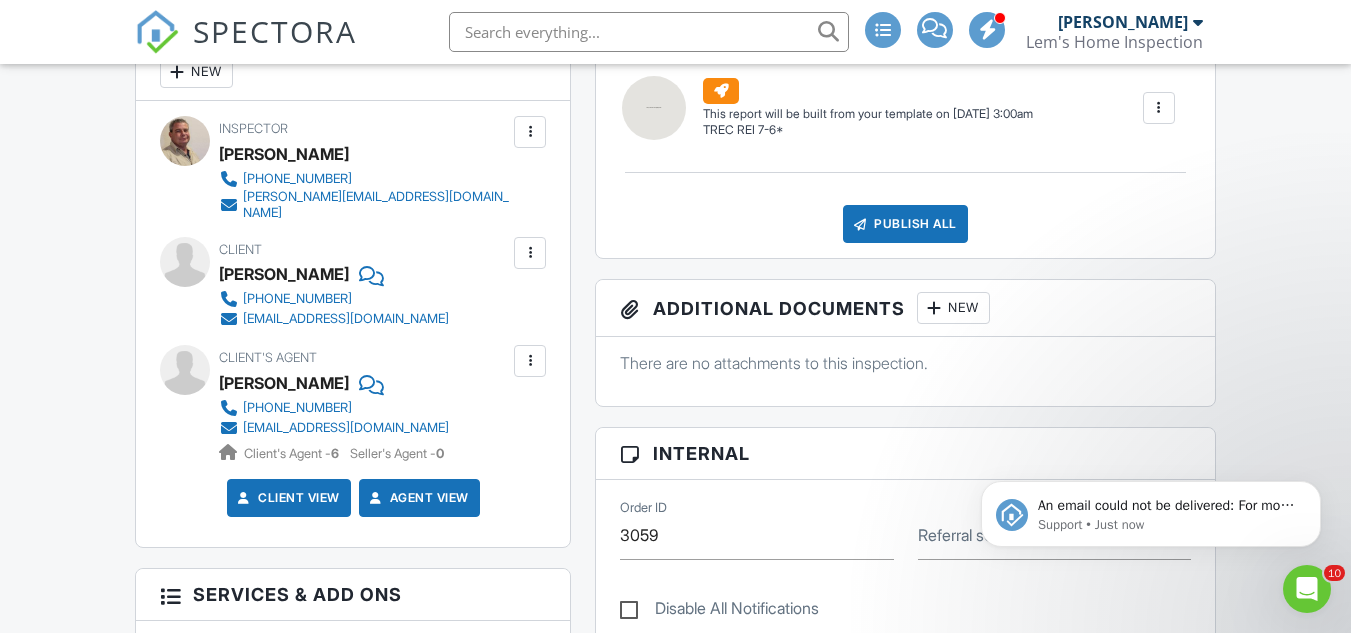 click at bounding box center [530, 253] 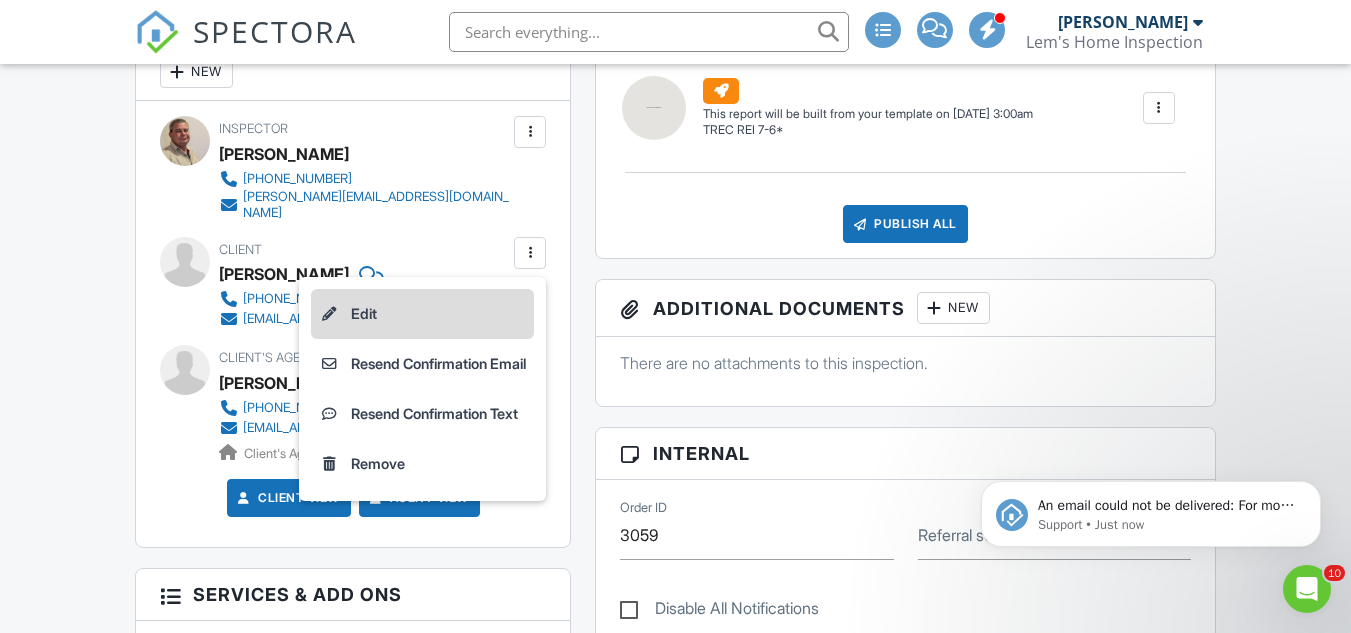 click on "Edit" at bounding box center (422, 314) 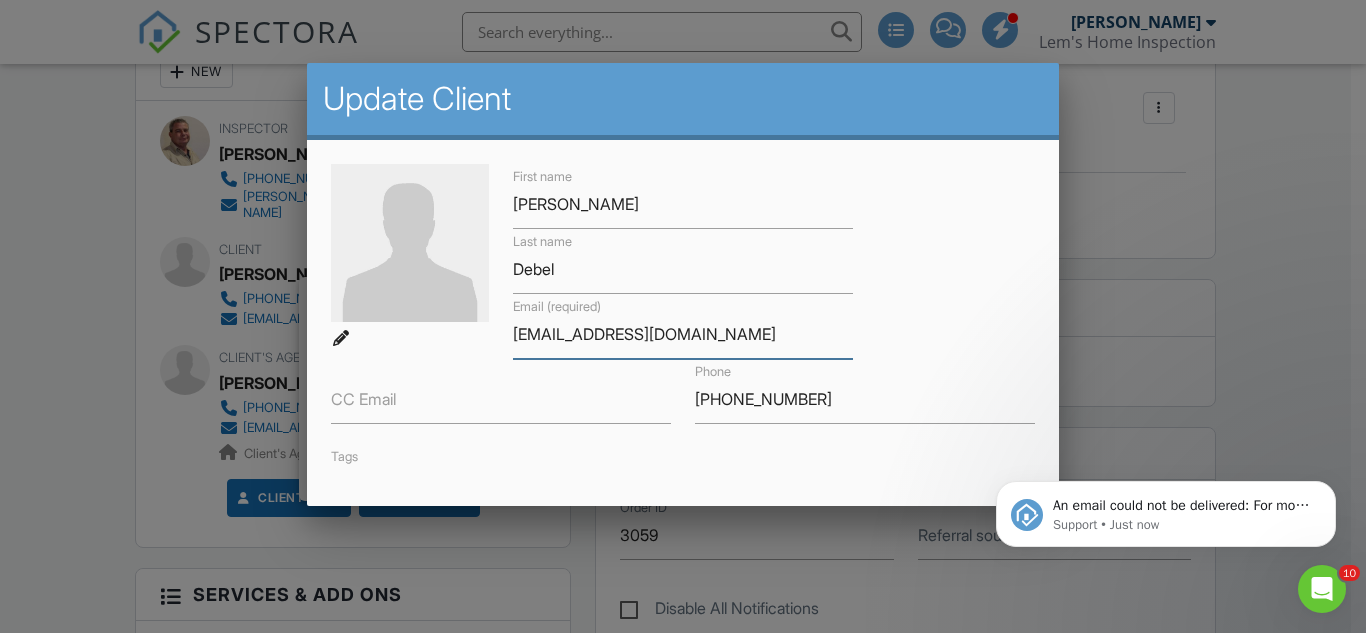 click on "[EMAIL_ADDRESS][DOMAIN_NAME]" at bounding box center (683, 334) 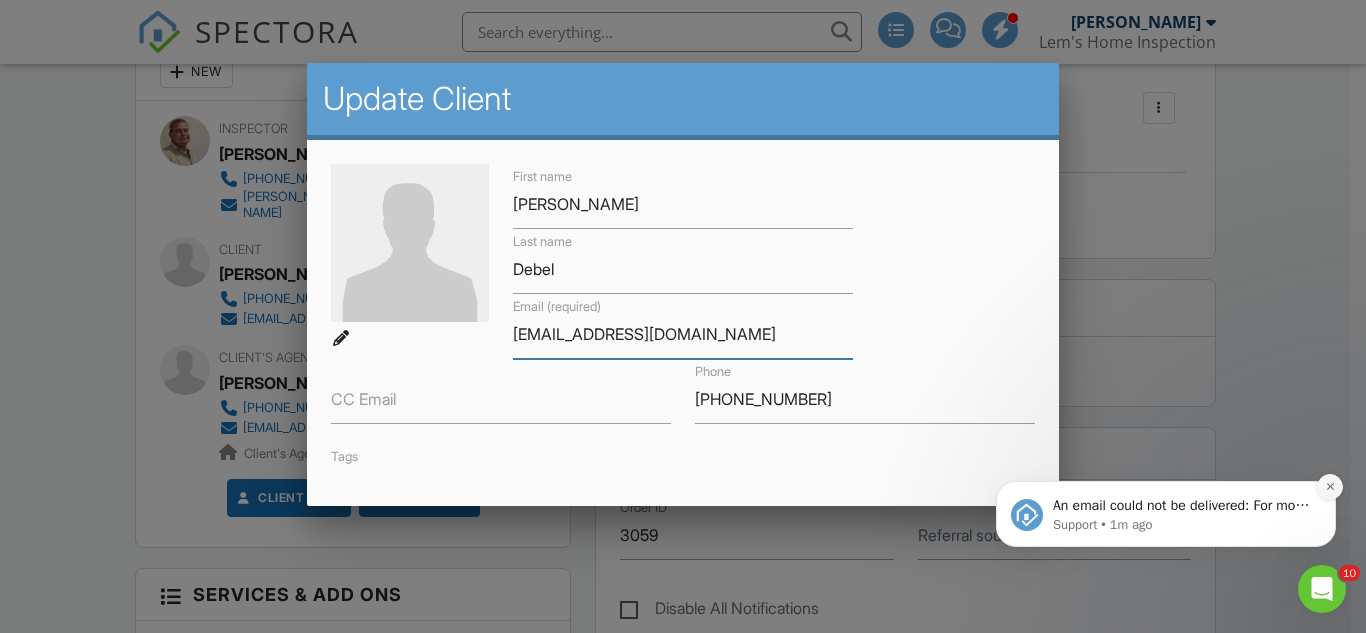 type on "[EMAIL_ADDRESS][DOMAIN_NAME]" 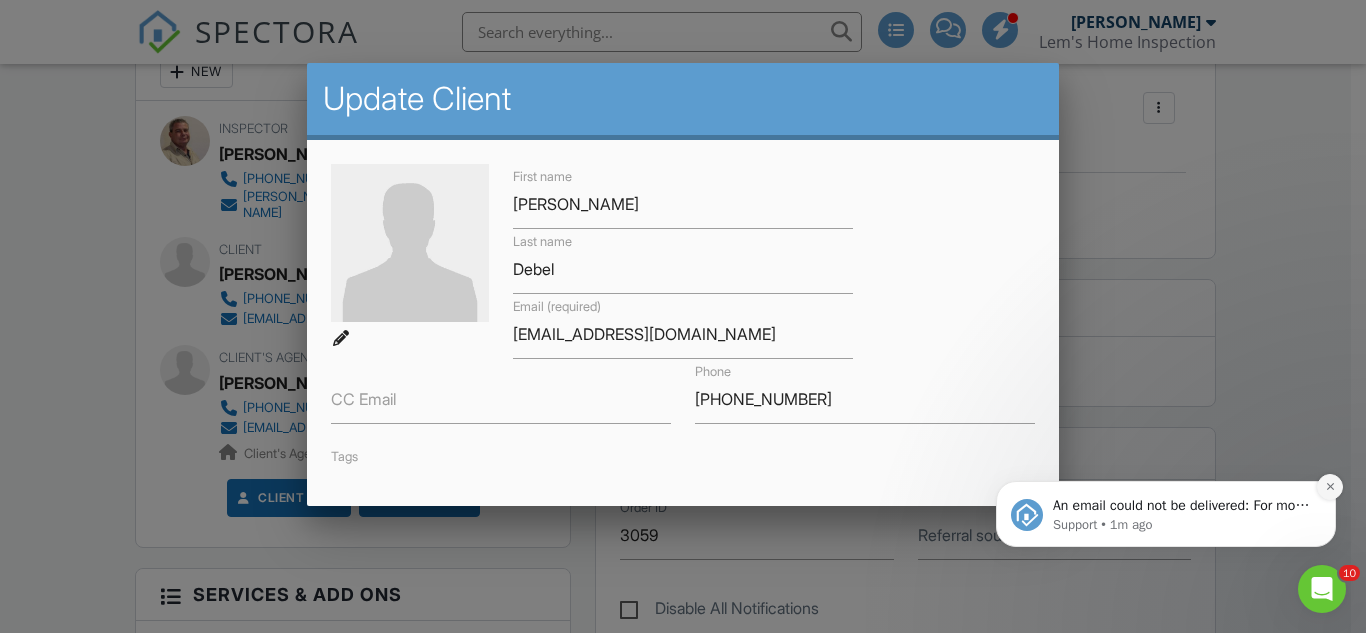 click 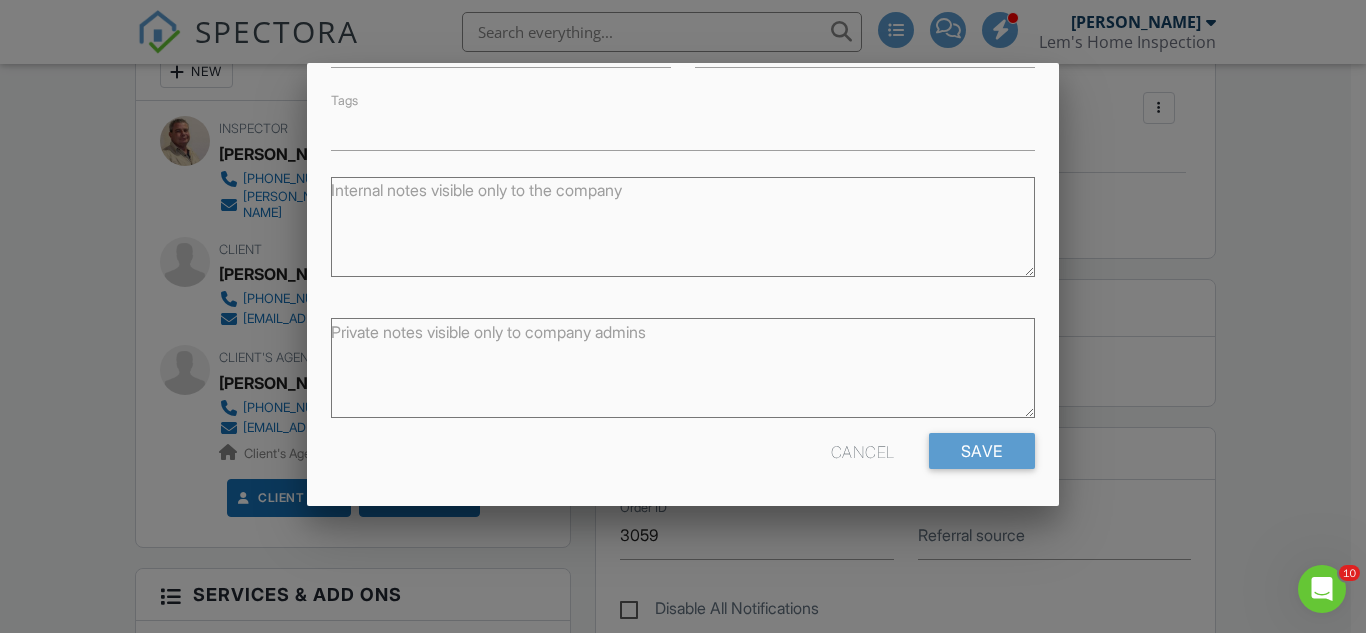 scroll, scrollTop: 358, scrollLeft: 0, axis: vertical 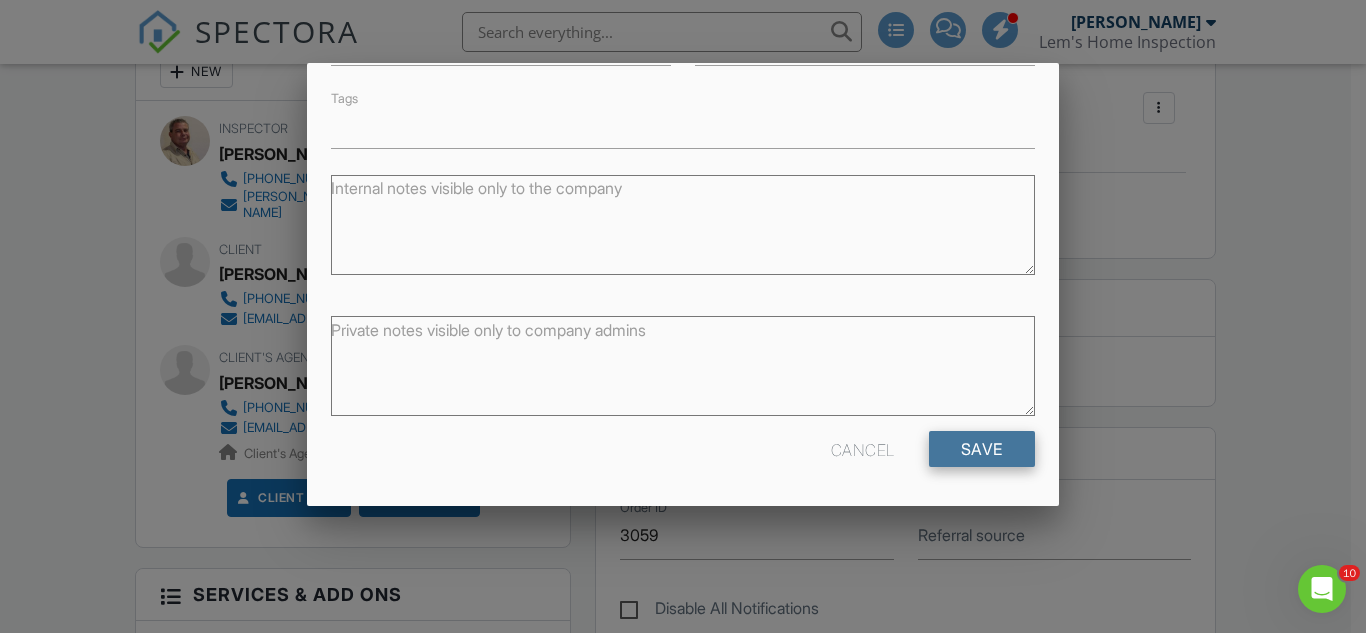 click on "Save" at bounding box center [982, 449] 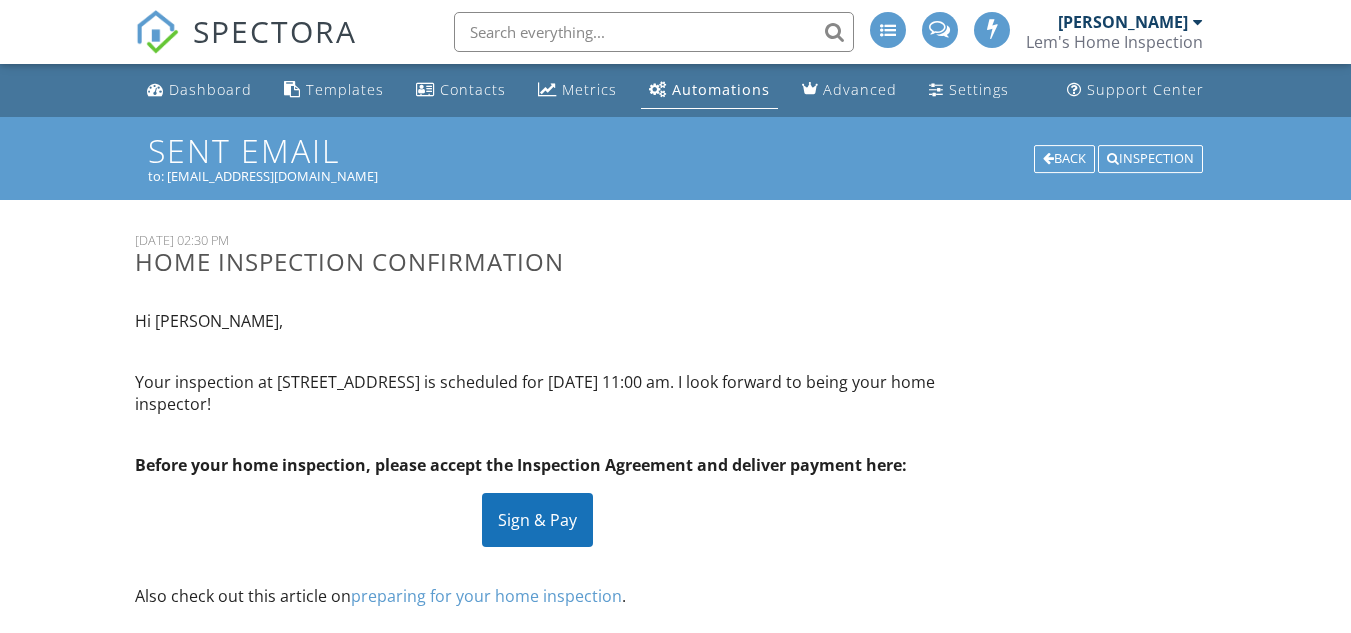 scroll, scrollTop: 0, scrollLeft: 0, axis: both 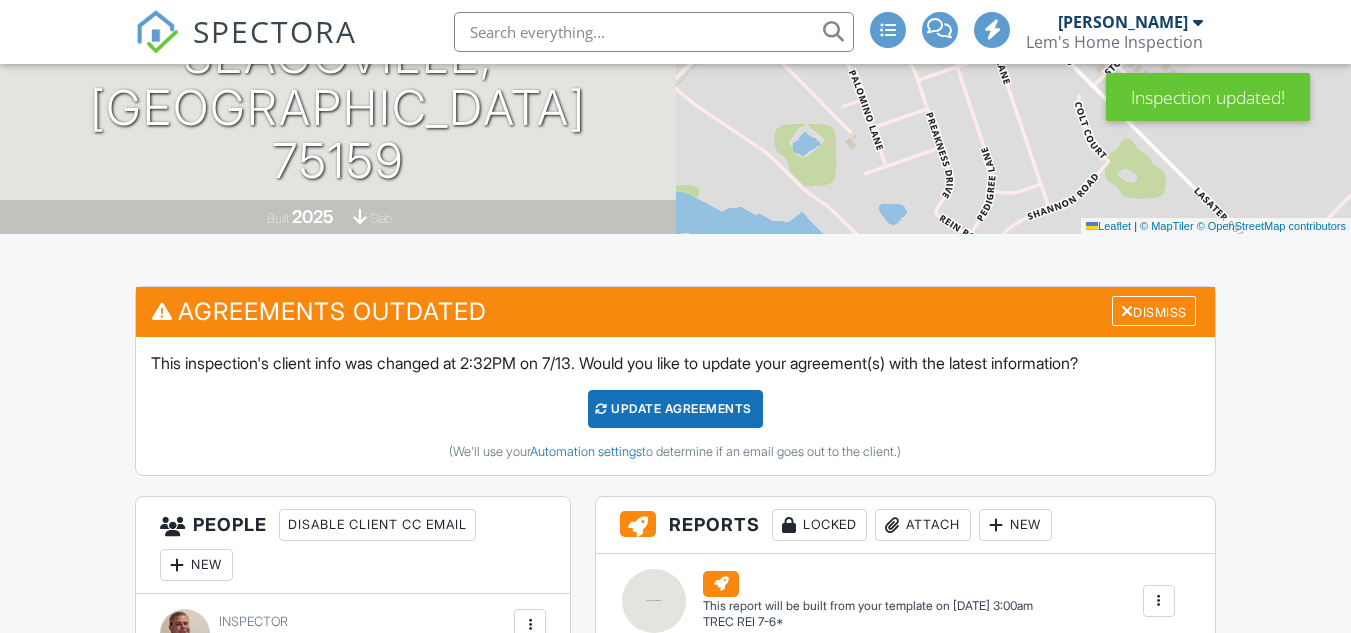 click on "Update Agreements" at bounding box center [675, 409] 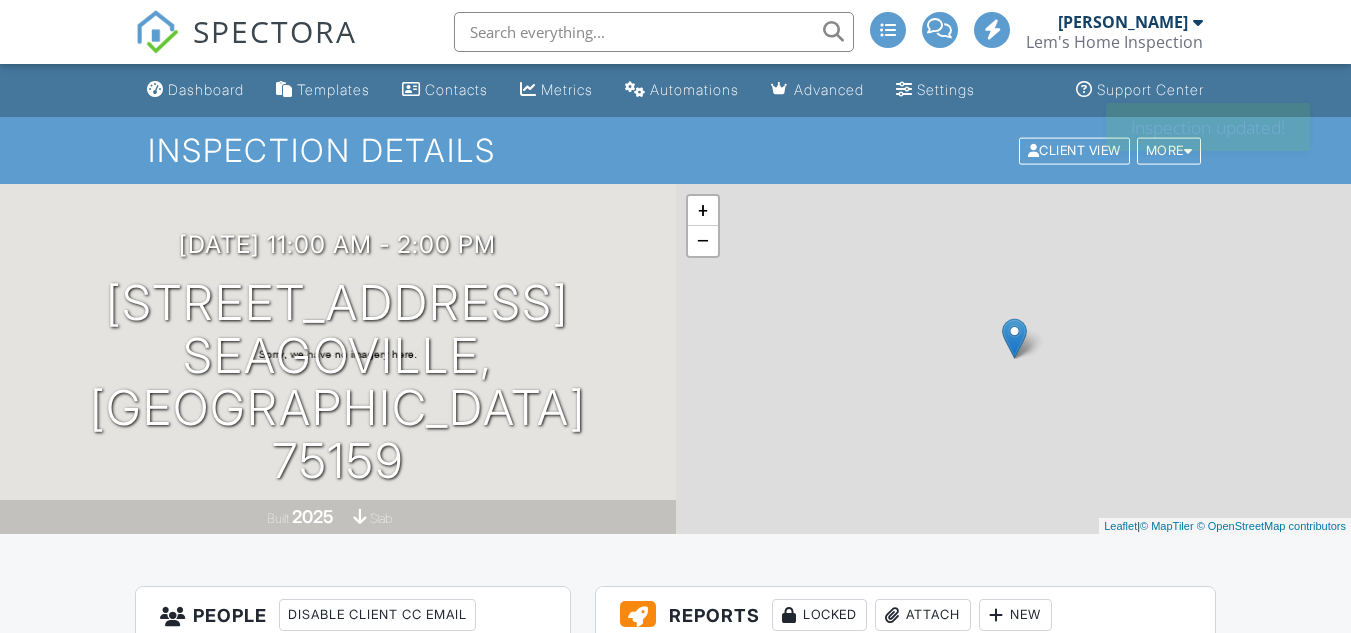 scroll, scrollTop: 0, scrollLeft: 0, axis: both 